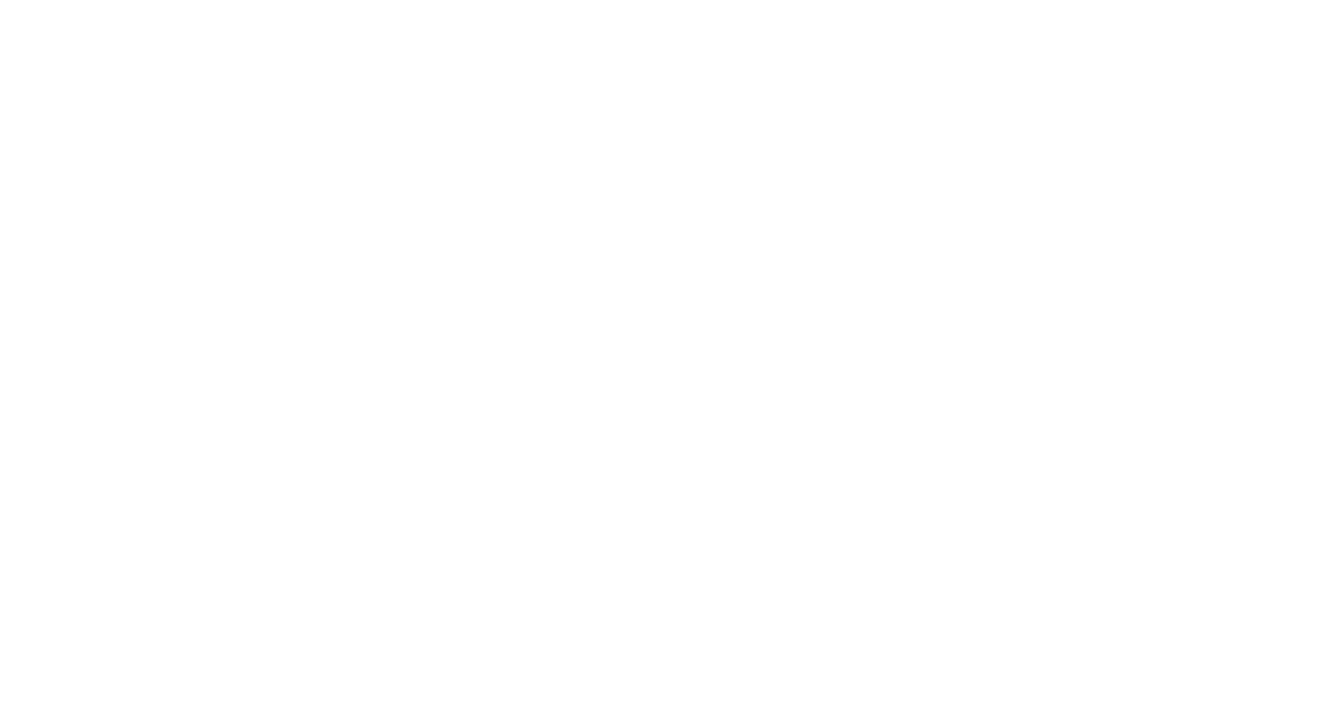 scroll, scrollTop: 0, scrollLeft: 0, axis: both 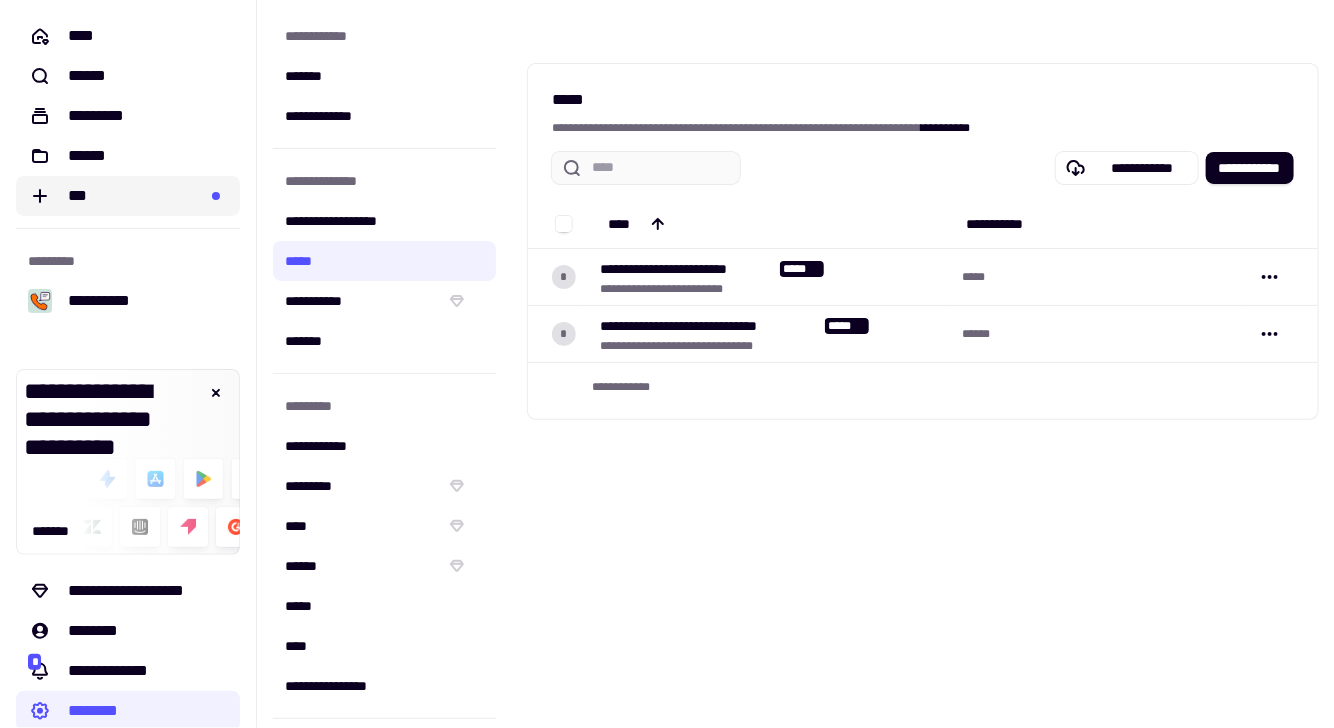 click on "***" 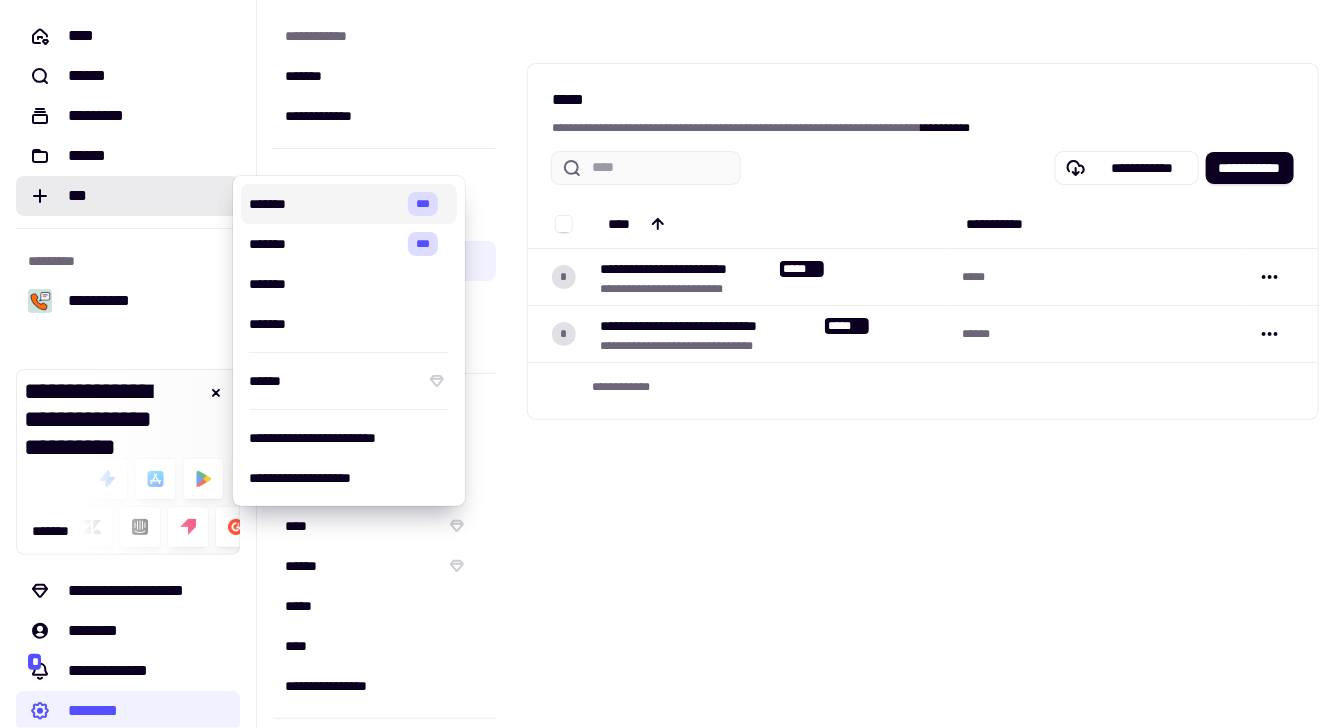 click on "*******" at bounding box center [324, 204] 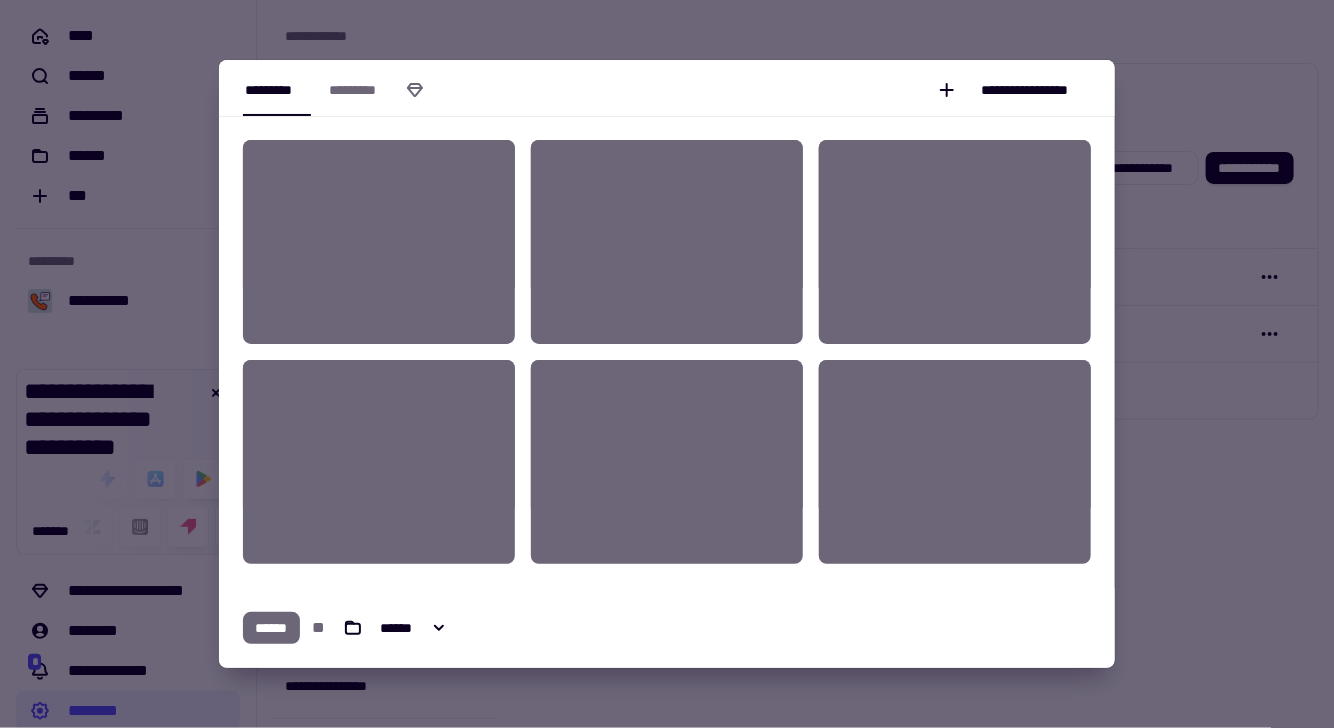 click at bounding box center [667, 364] 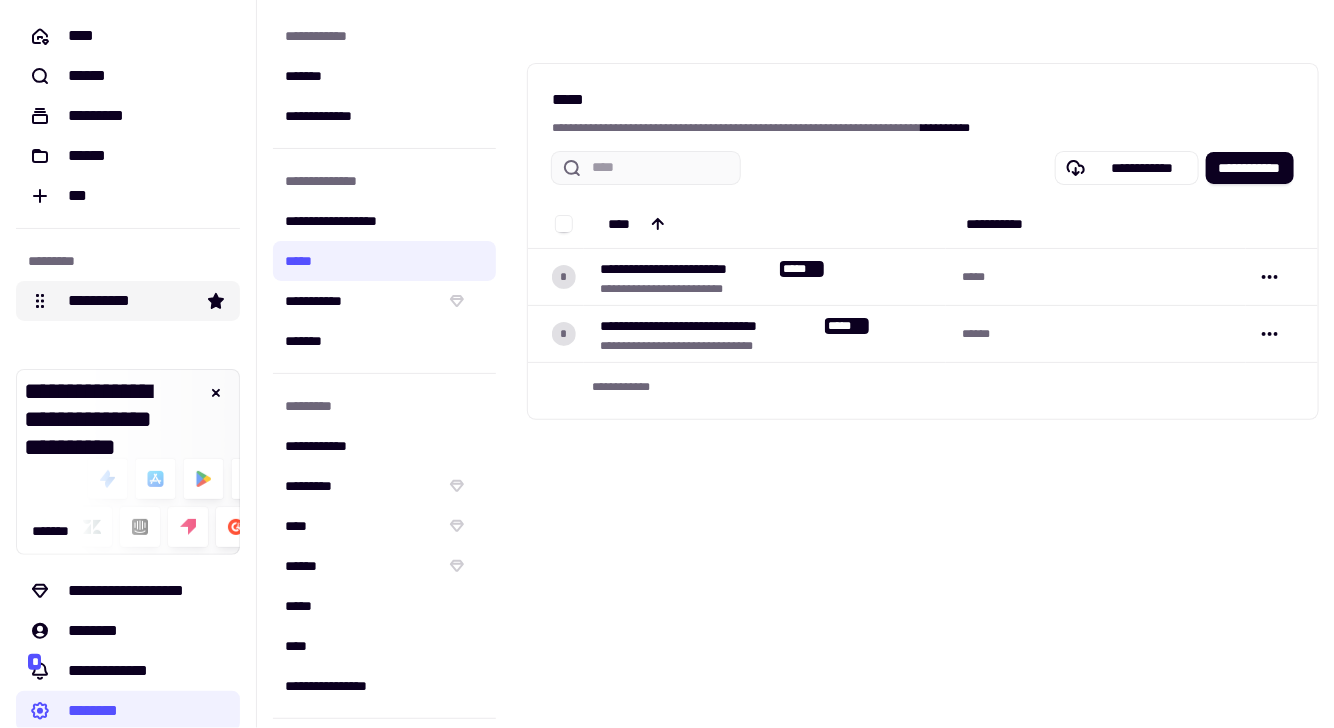 click on "**********" 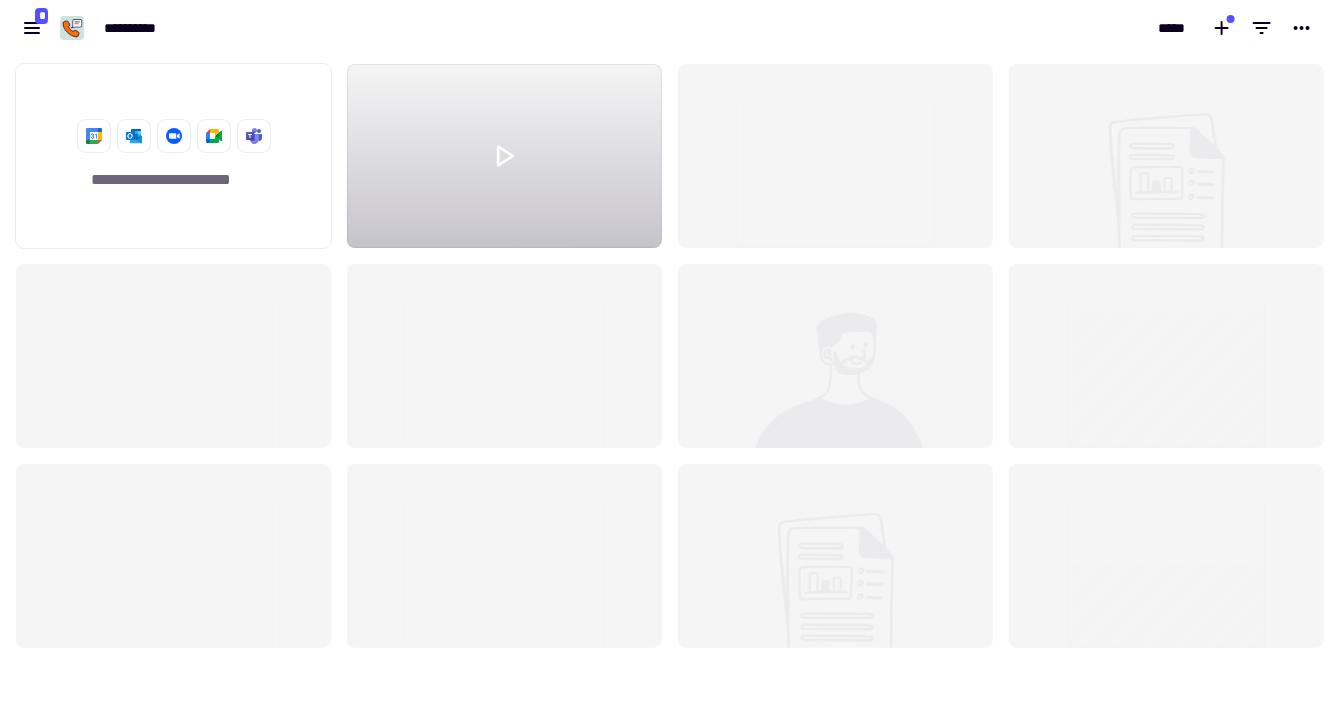 scroll, scrollTop: 15, scrollLeft: 15, axis: both 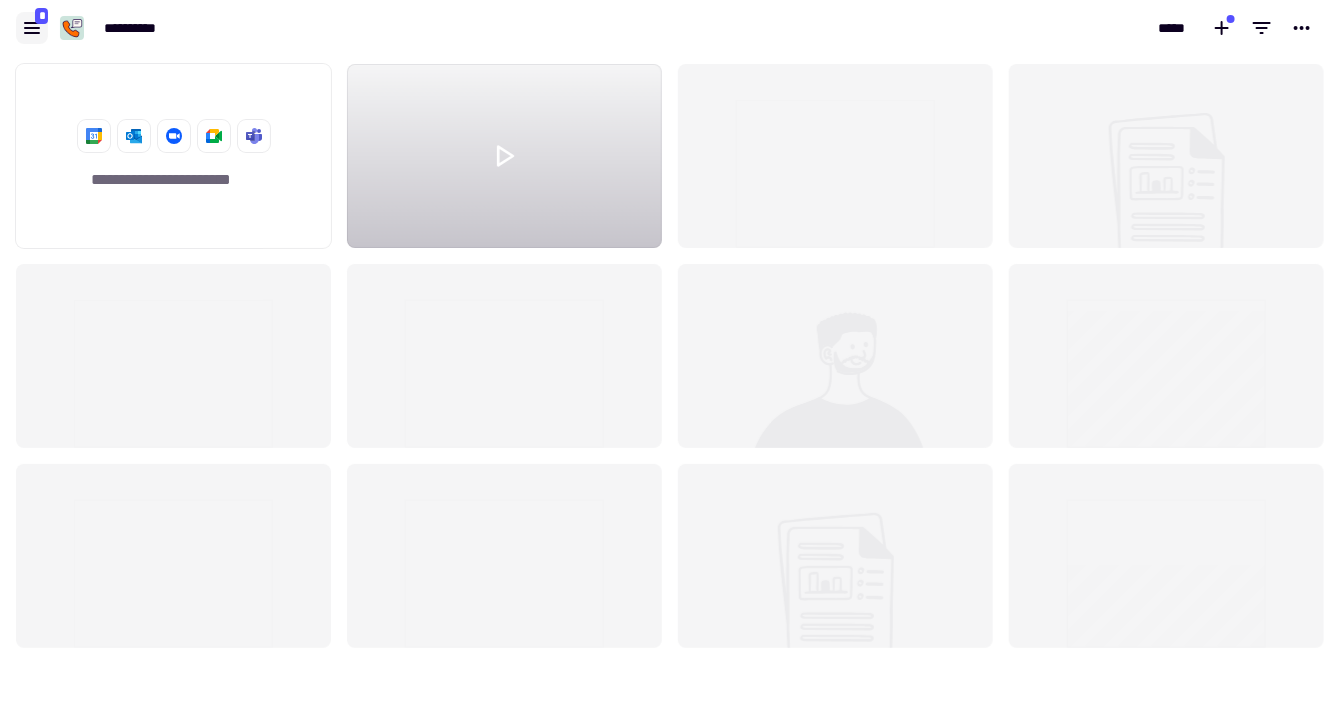click 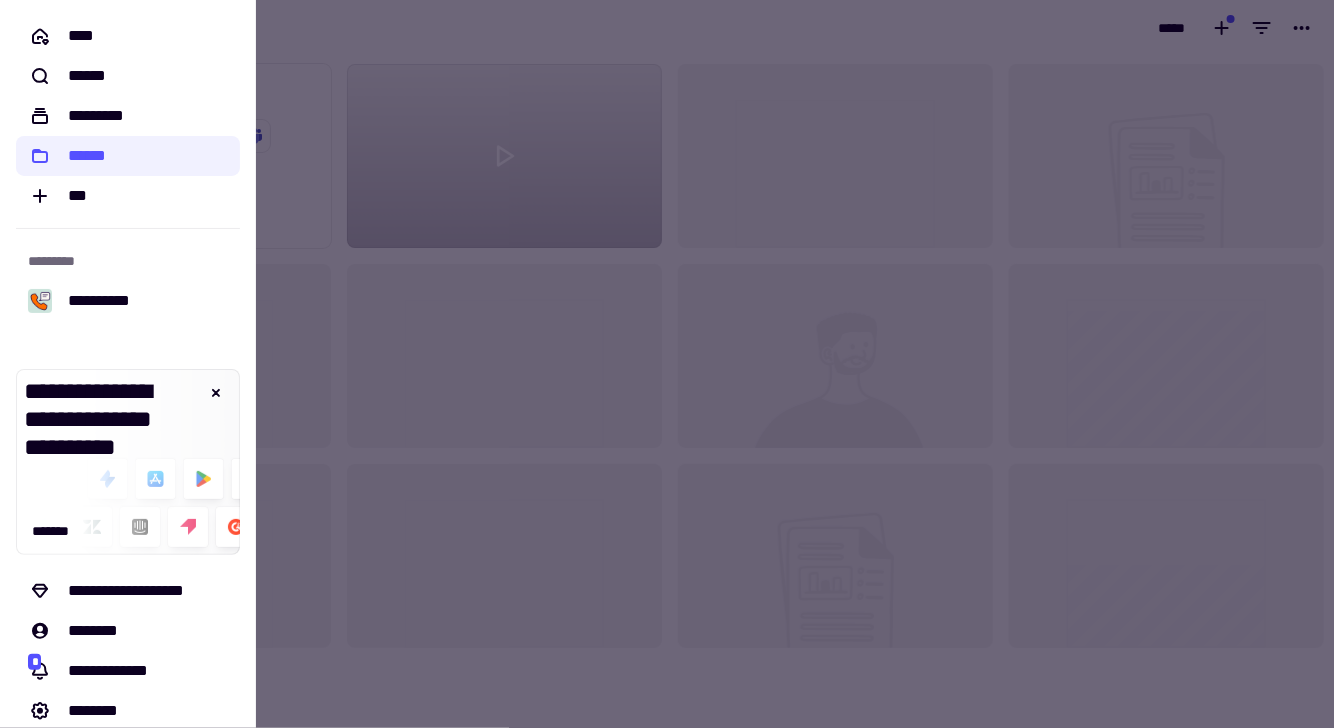 click at bounding box center (667, 364) 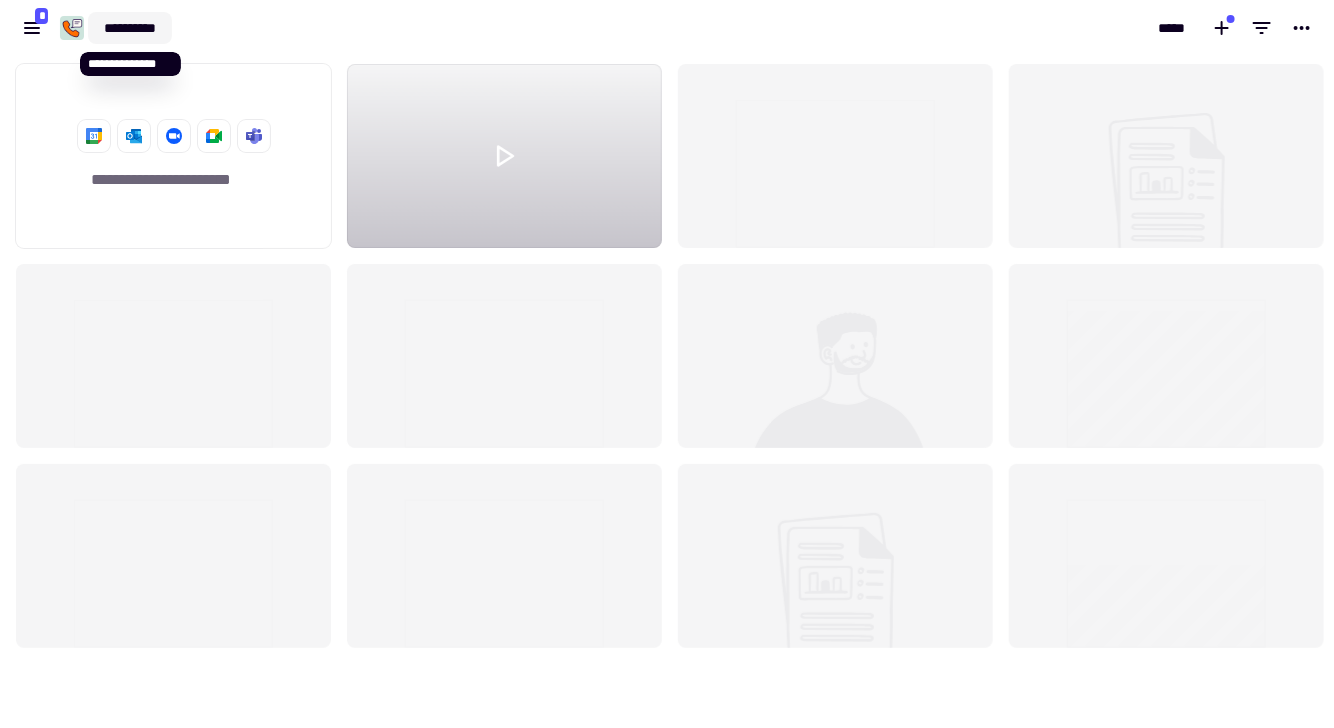 click on "**********" 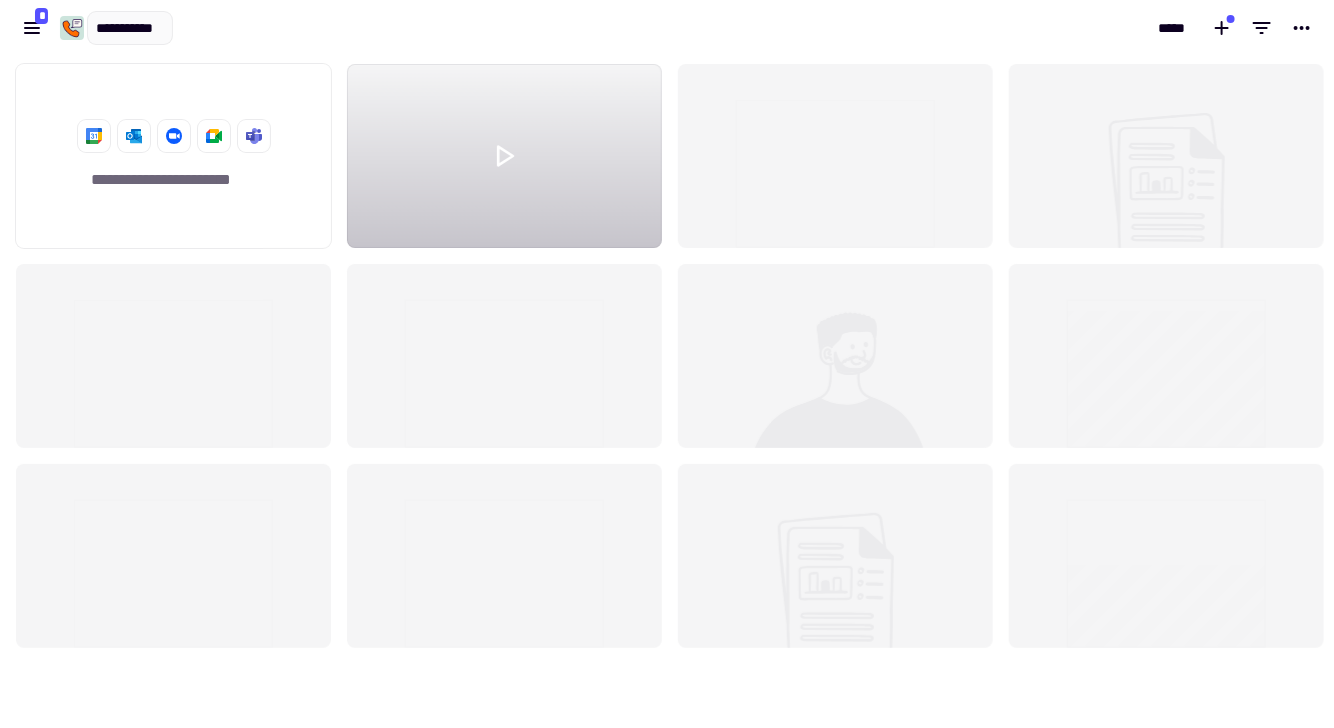 scroll, scrollTop: 0, scrollLeft: 0, axis: both 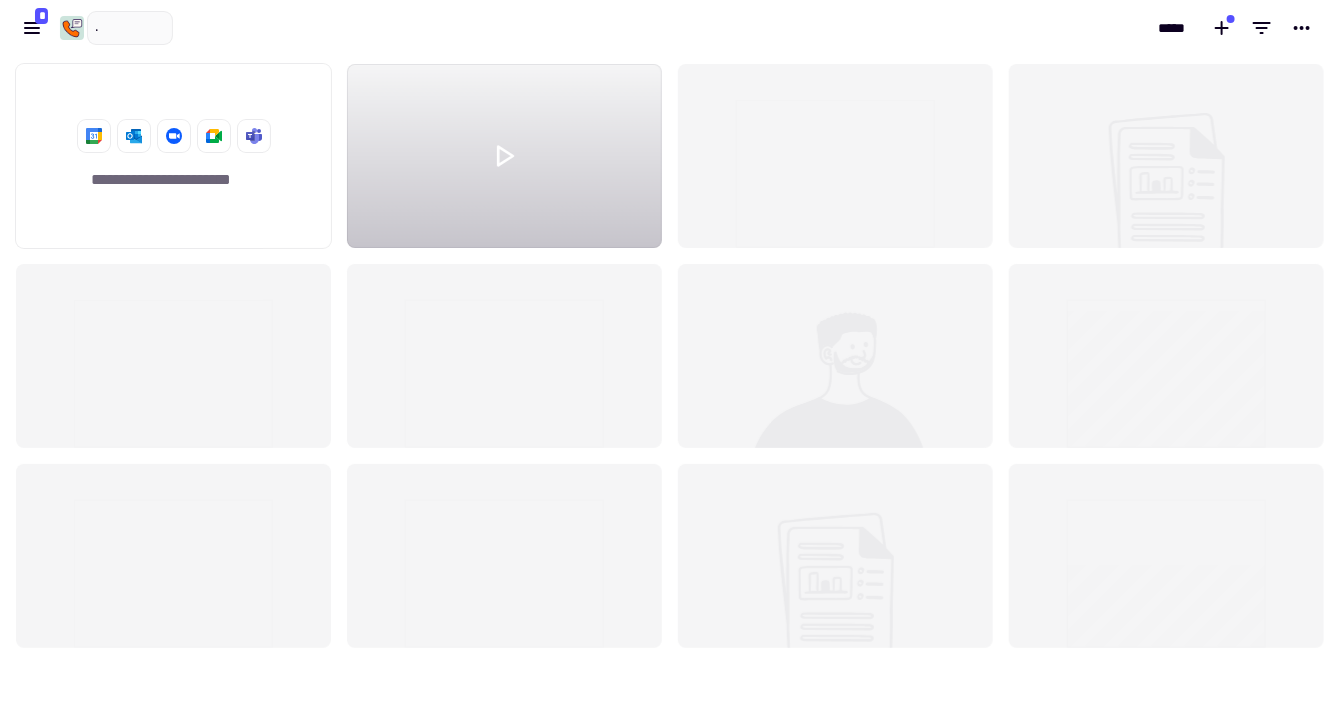 type on "**********" 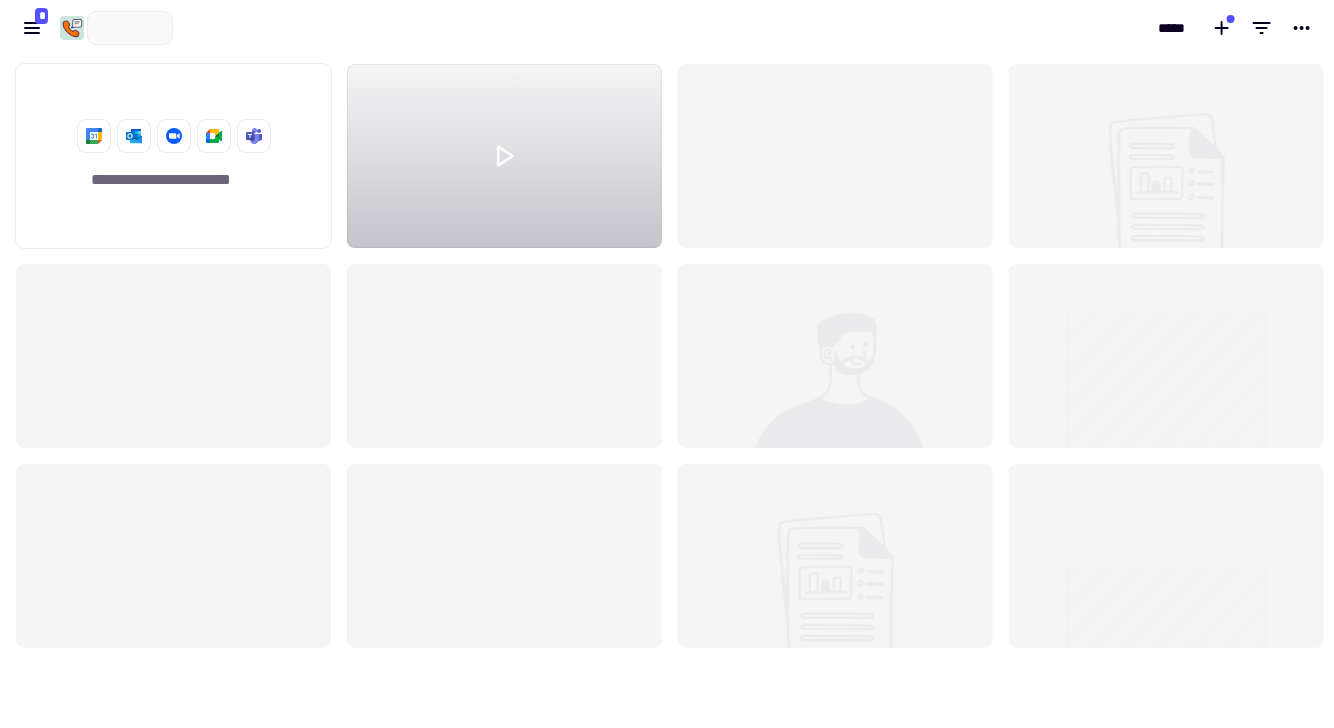 scroll, scrollTop: 0, scrollLeft: 107, axis: horizontal 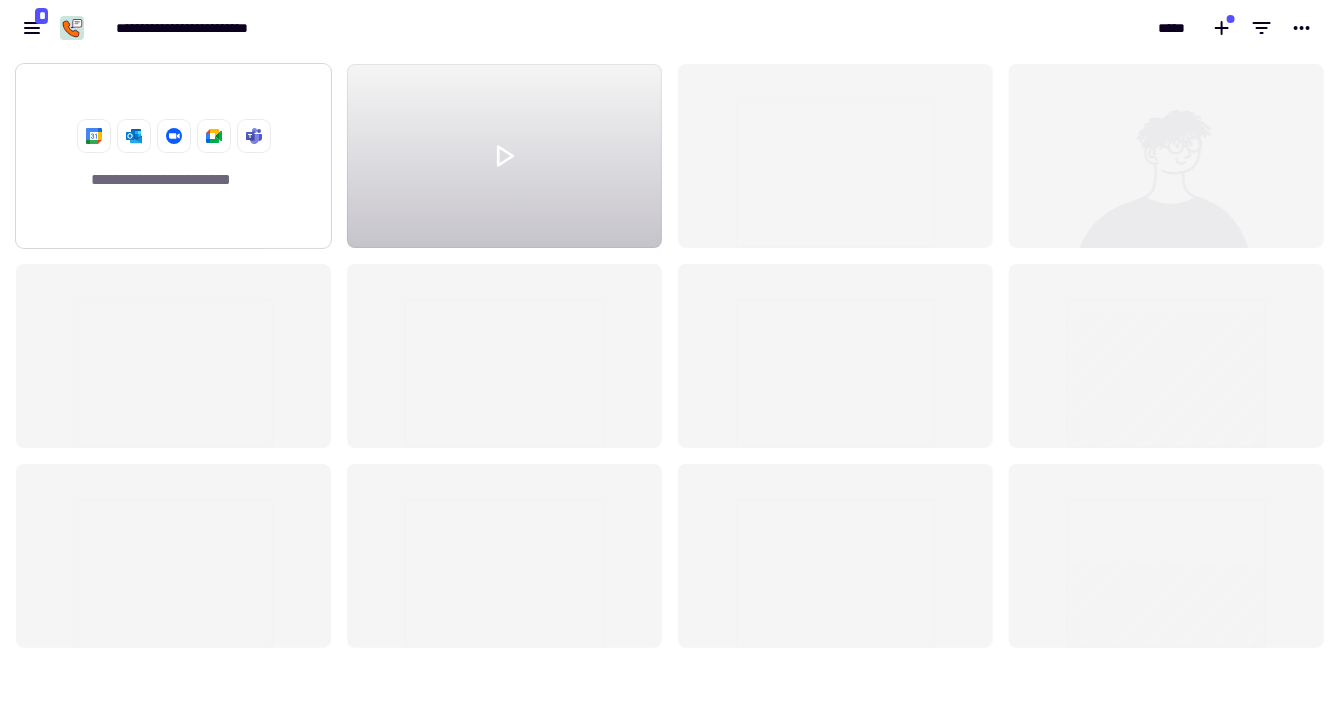 click 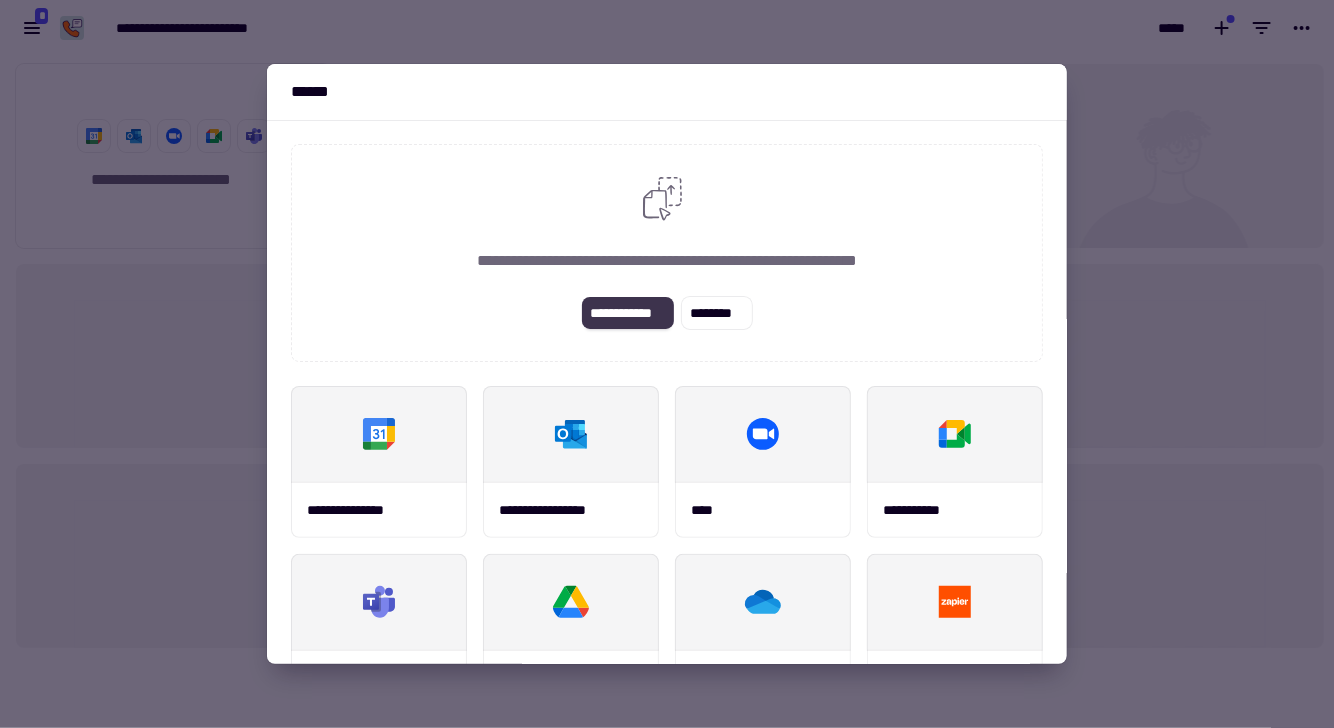 click on "**********" 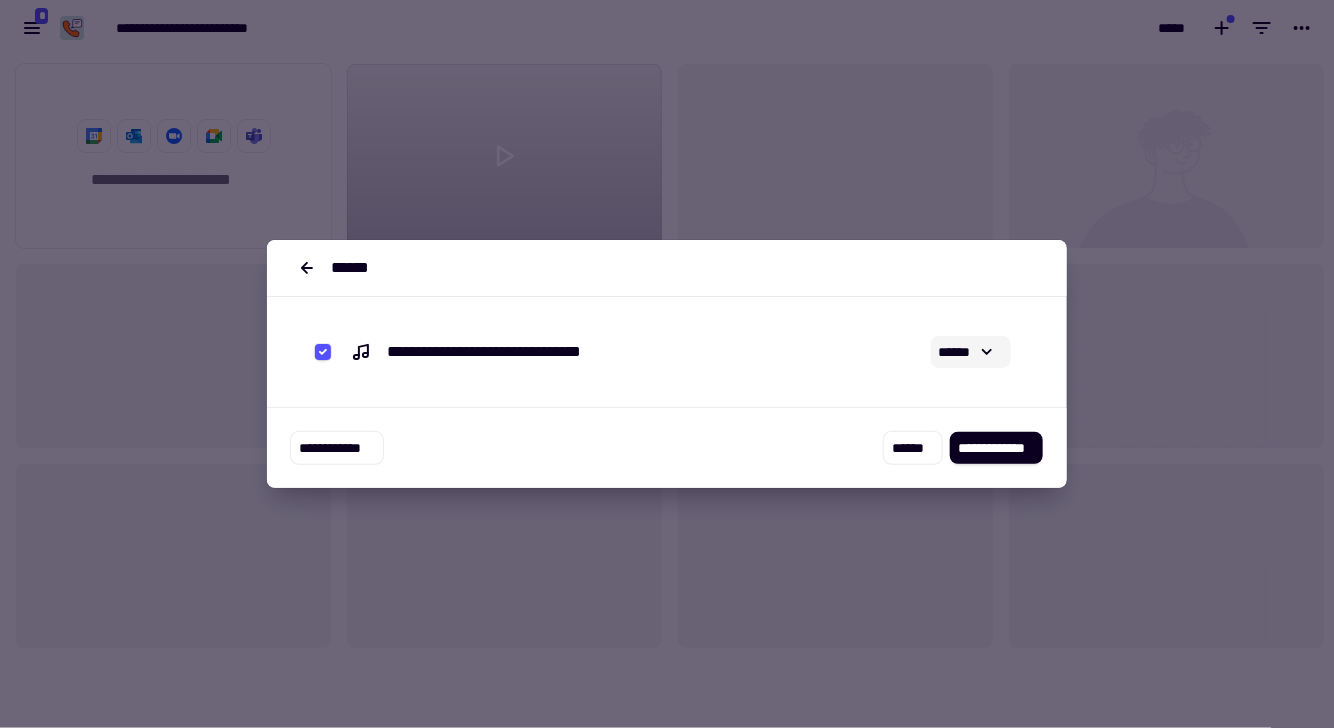 click on "******" 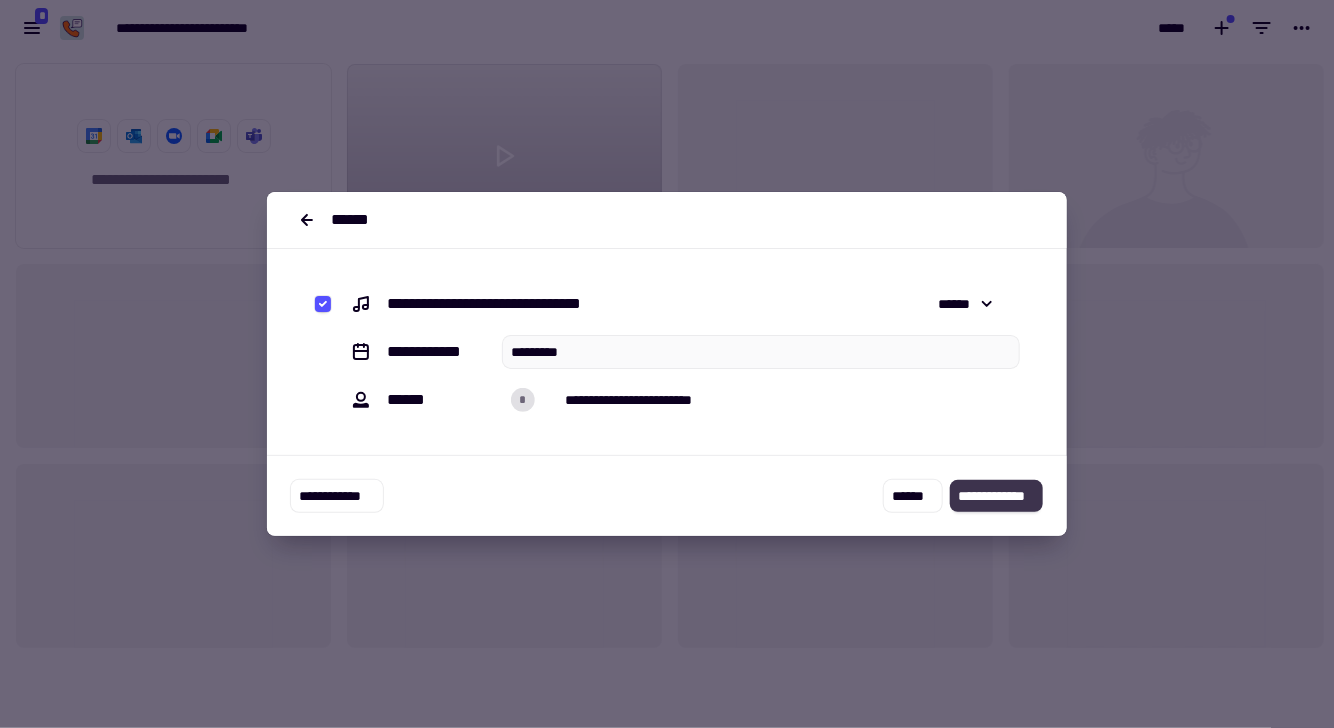 click on "**********" 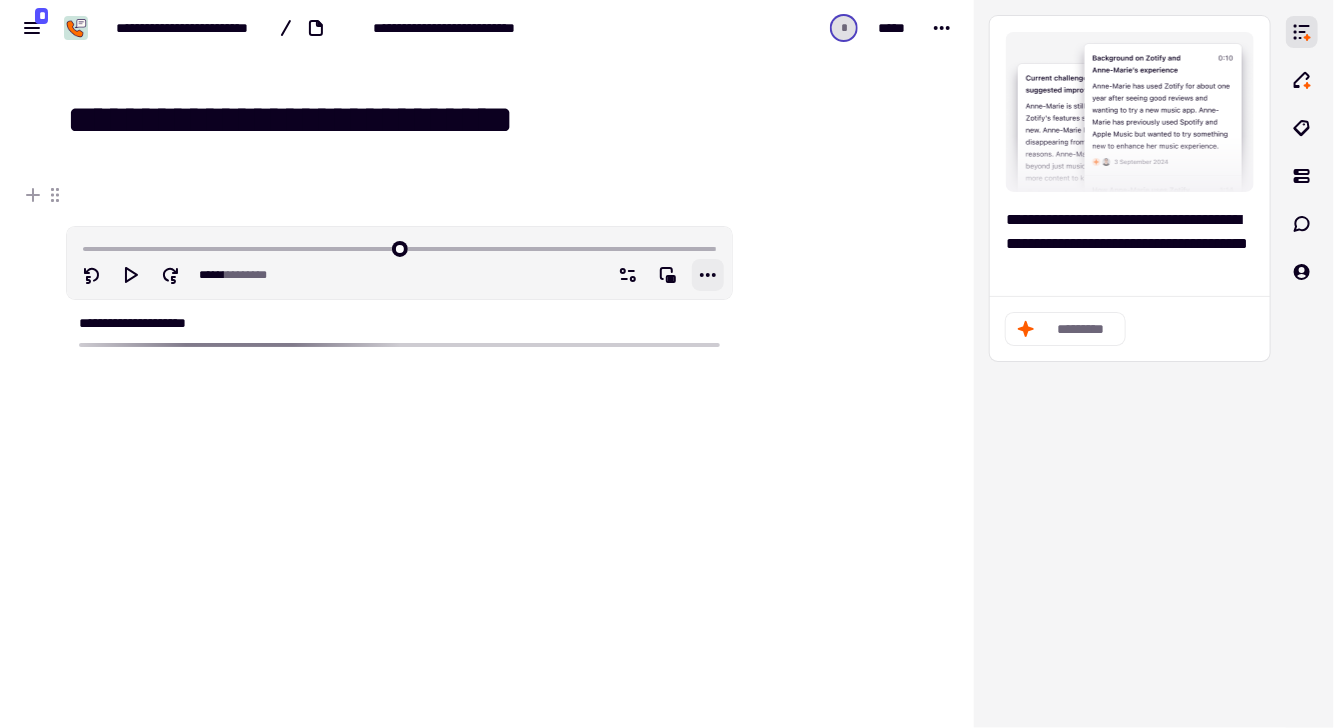 click 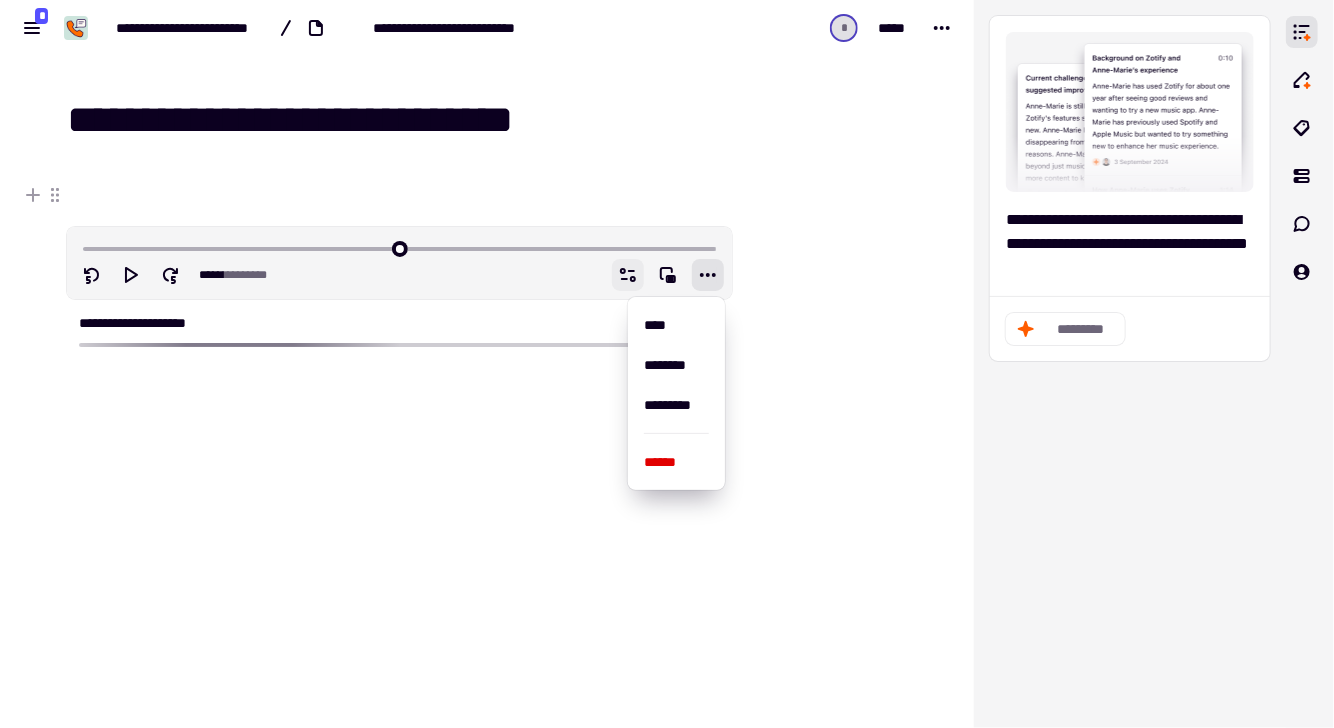 click 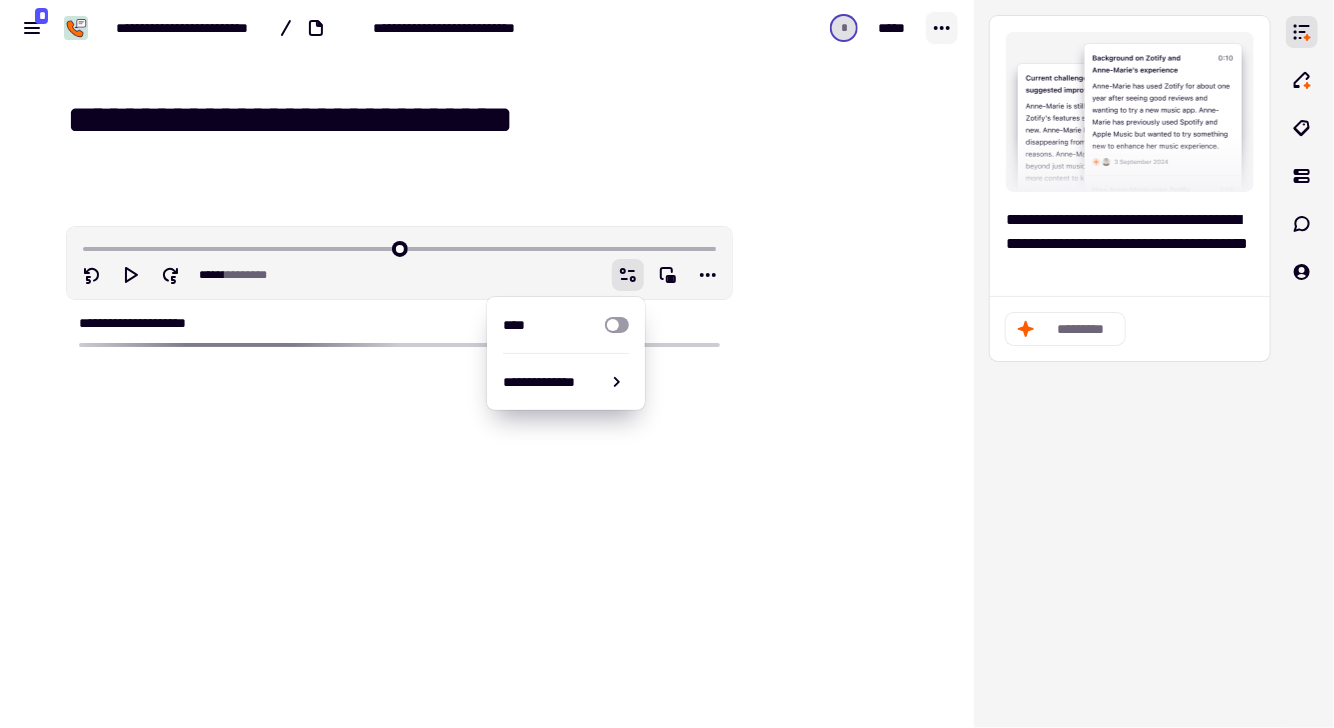 click 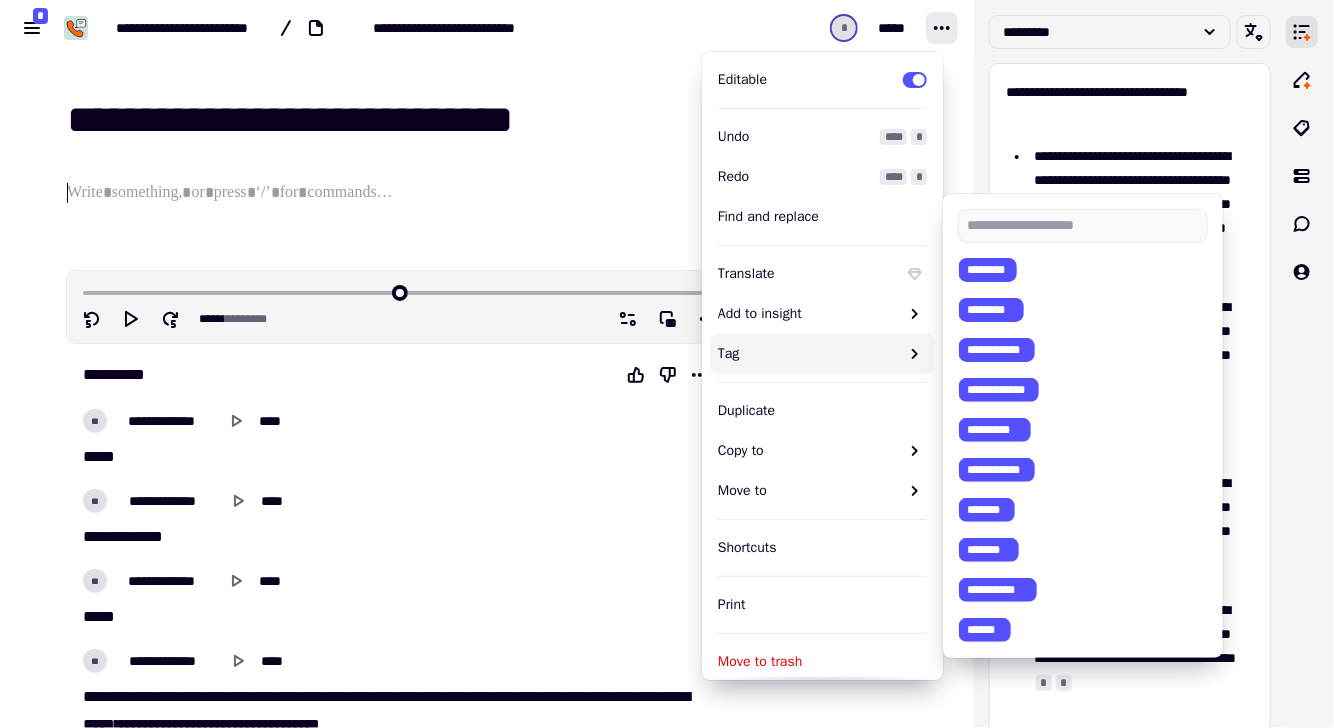 click on "[FIRST] [LAST] [STREET] [CITY], [STATE] [ZIP]" at bounding box center [387, 24728] 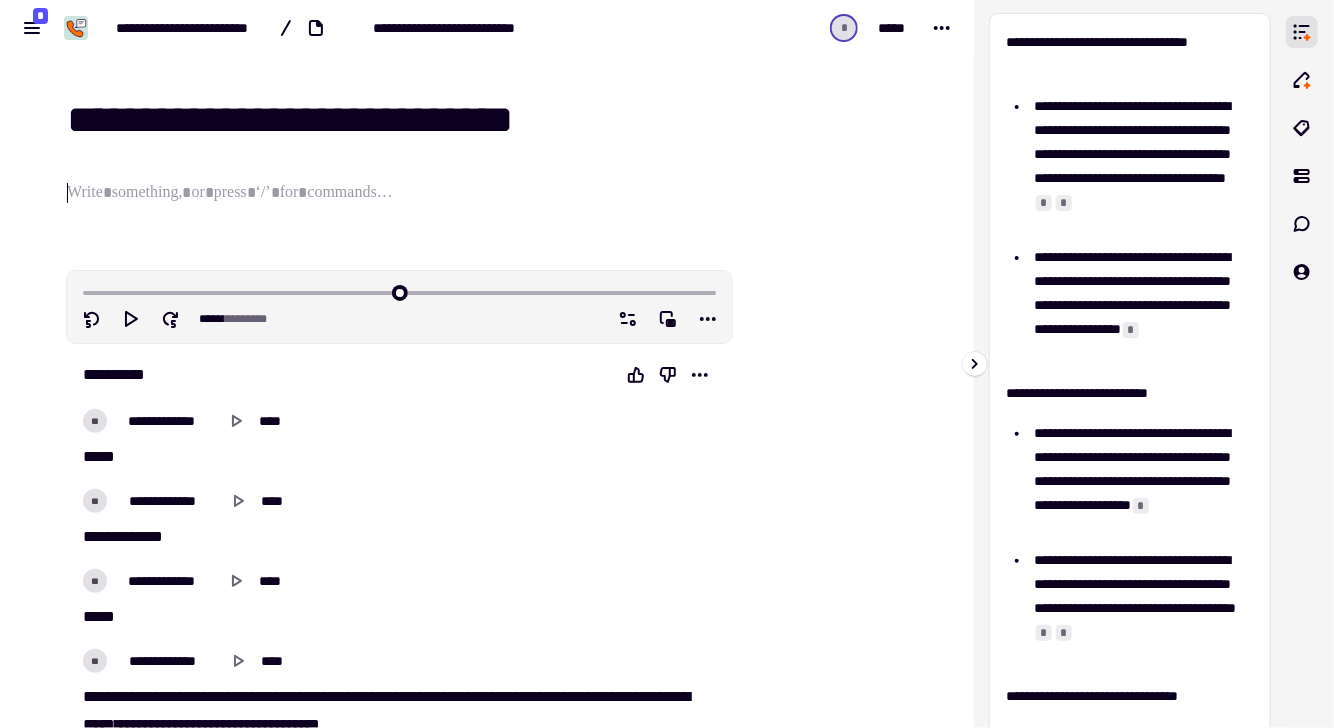 scroll, scrollTop: 0, scrollLeft: 0, axis: both 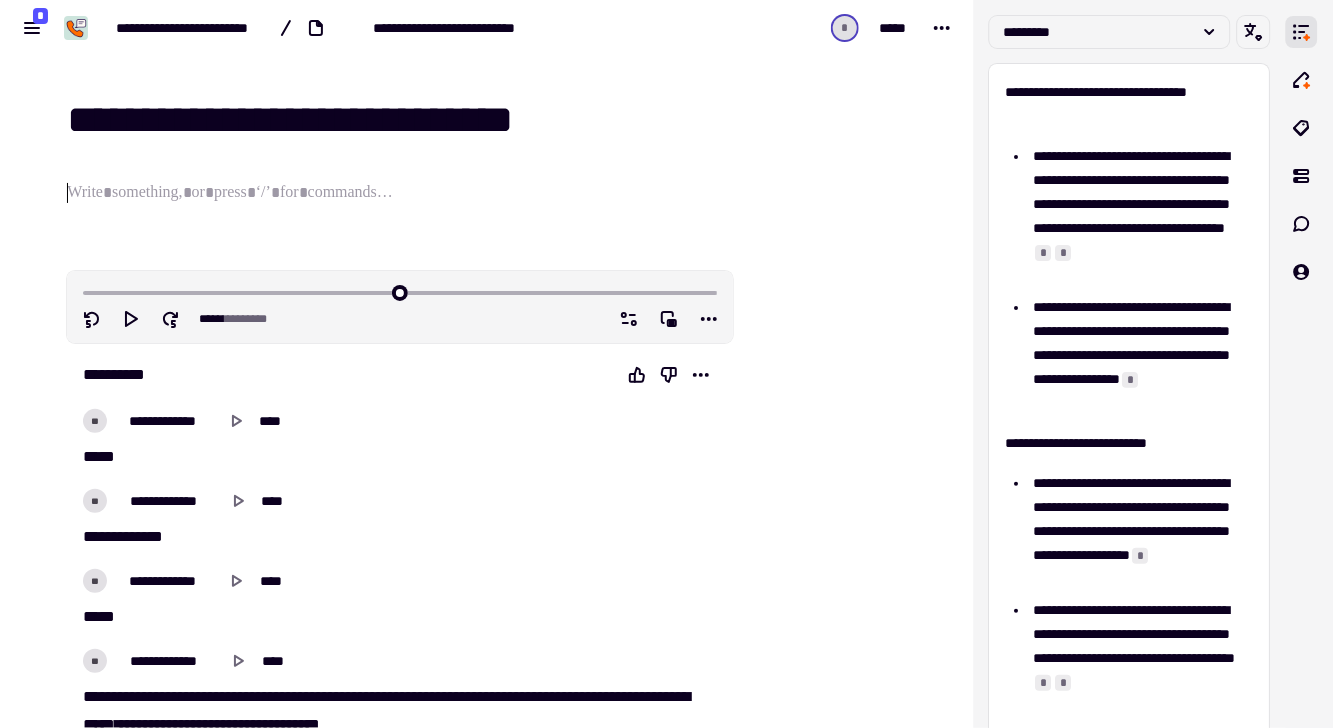 click on "**" at bounding box center [95, 421] 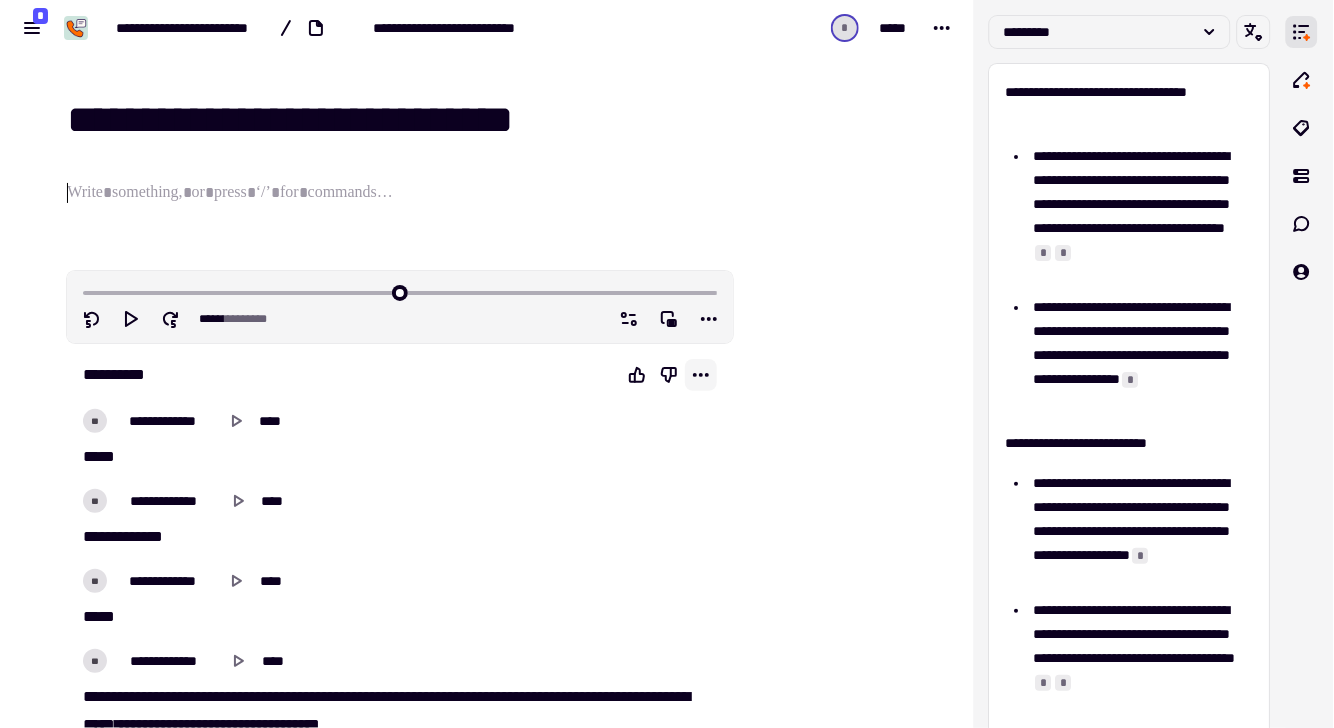 click 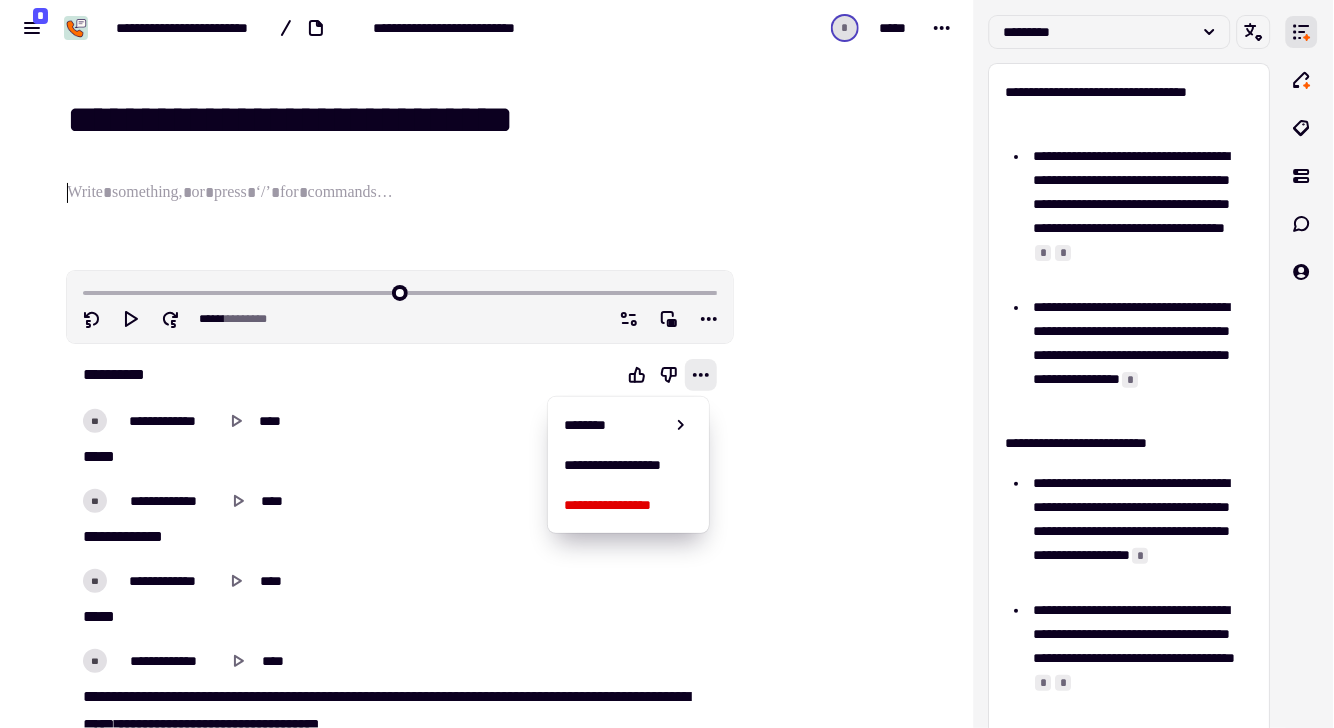 click at bounding box center (834, 24712) 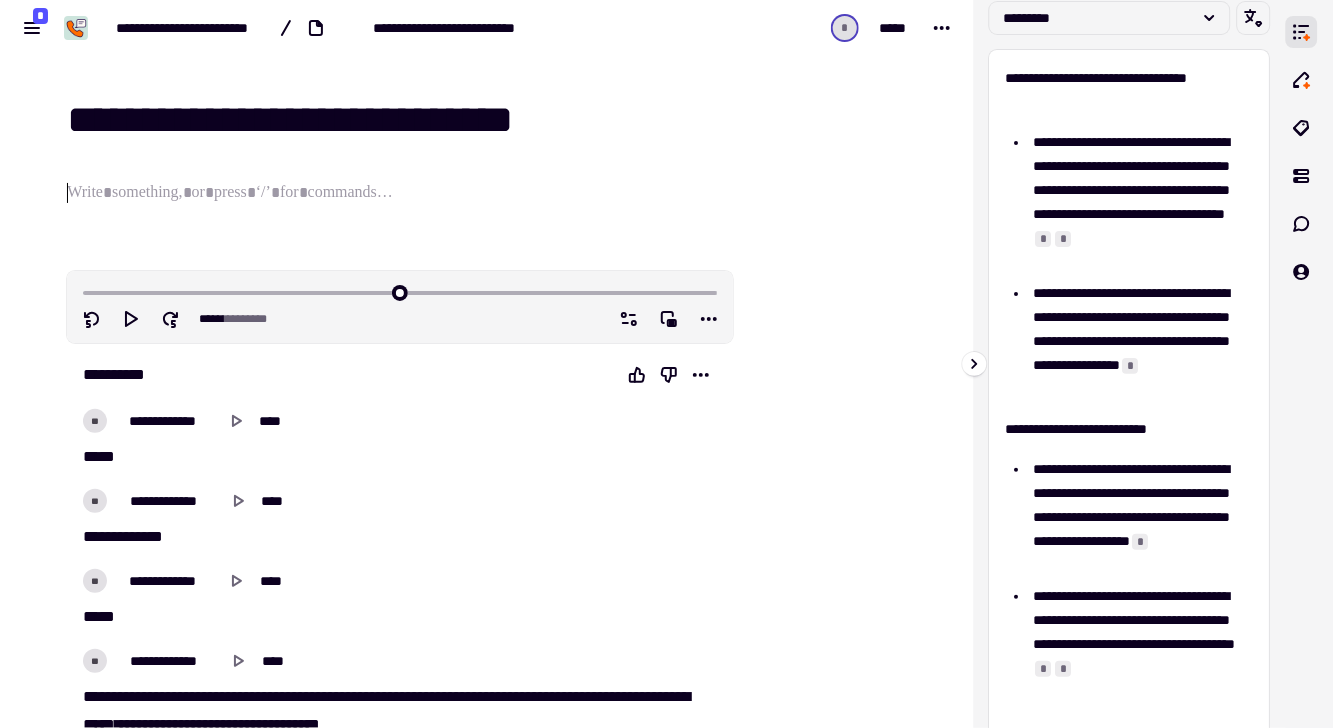 scroll, scrollTop: 20, scrollLeft: 0, axis: vertical 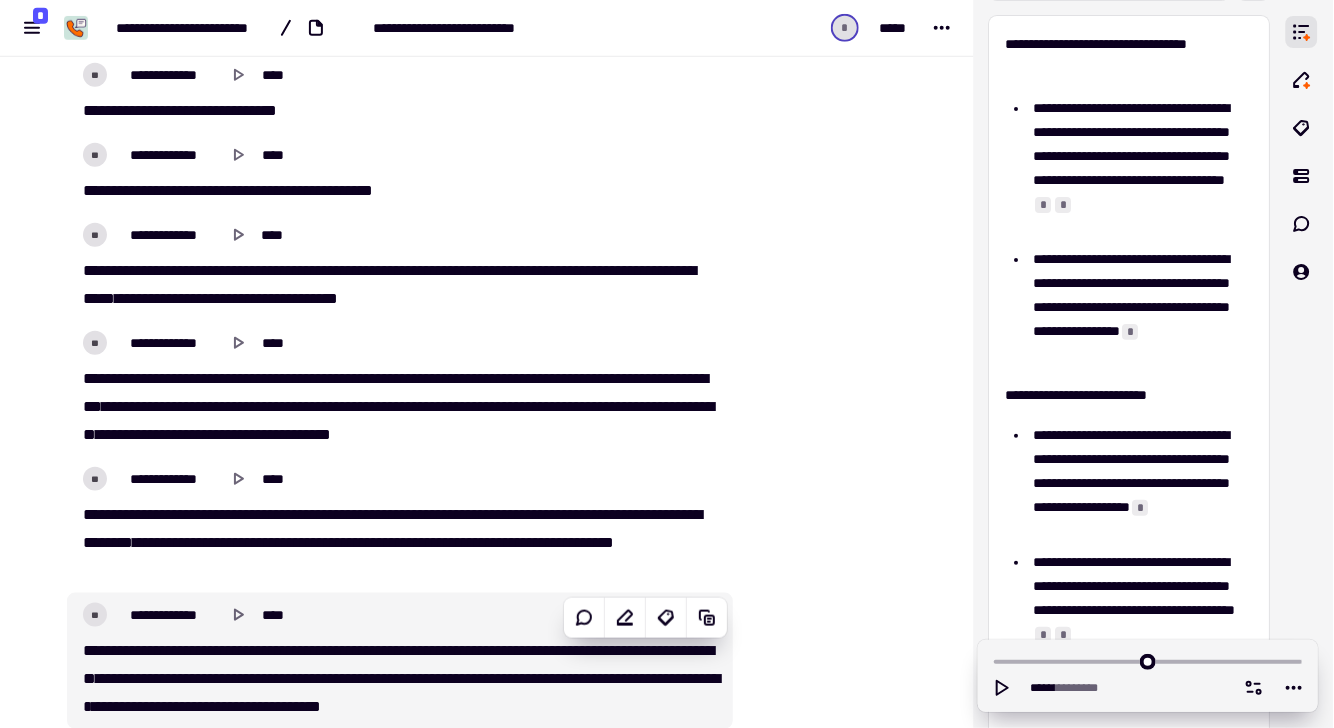 click on "******" at bounding box center [468, 678] 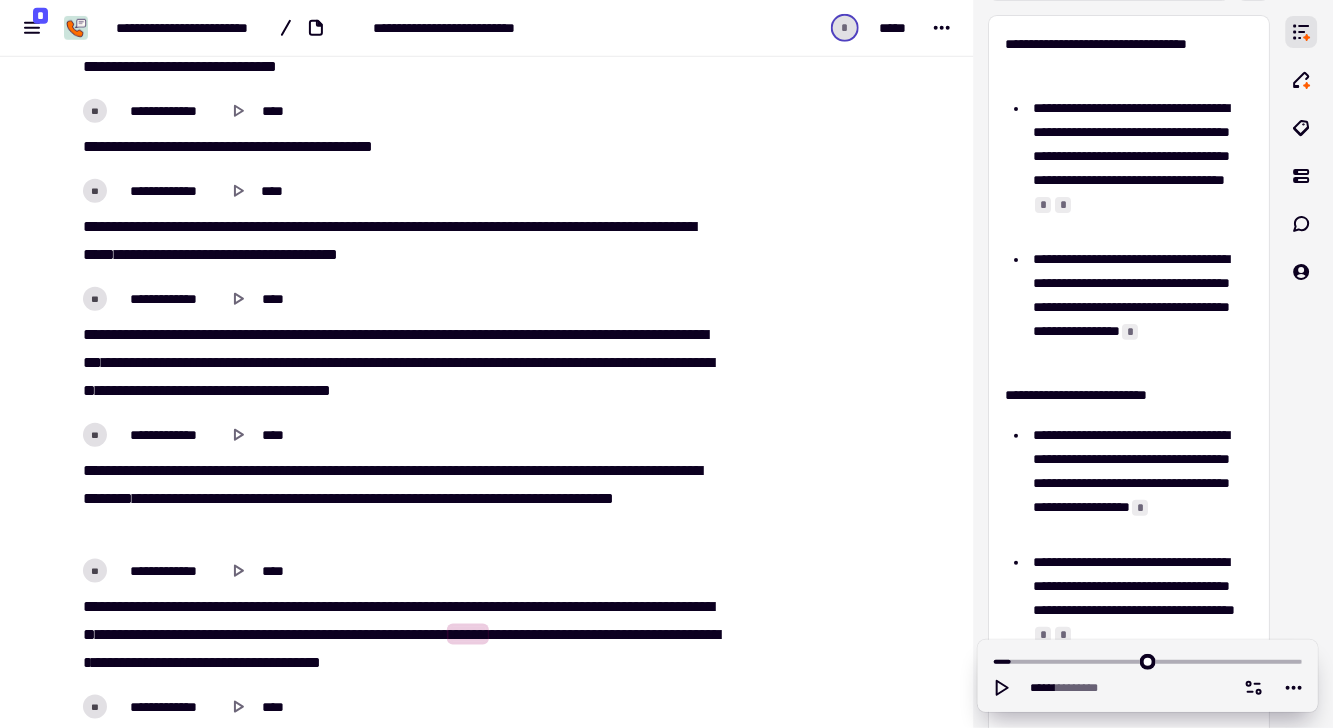 drag, startPoint x: 662, startPoint y: 667, endPoint x: 639, endPoint y: 608, distance: 63.324562 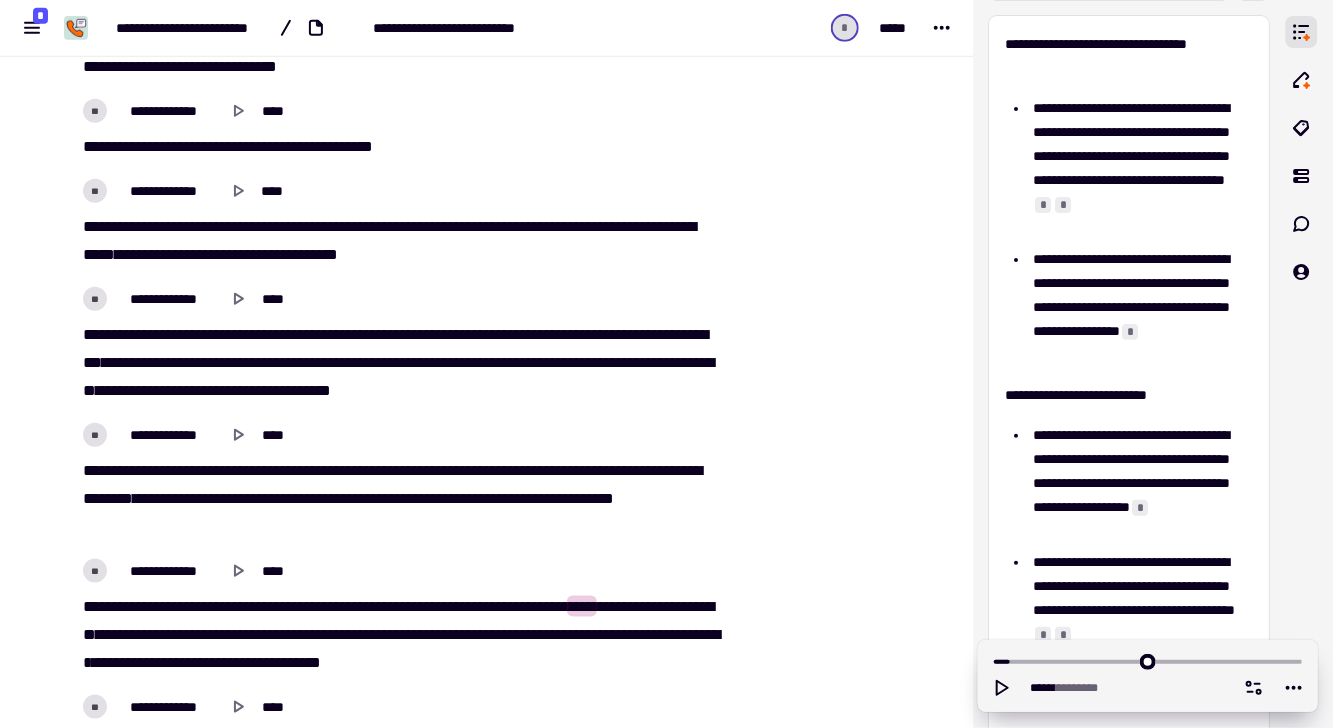 click on "**********" at bounding box center (399, 571) 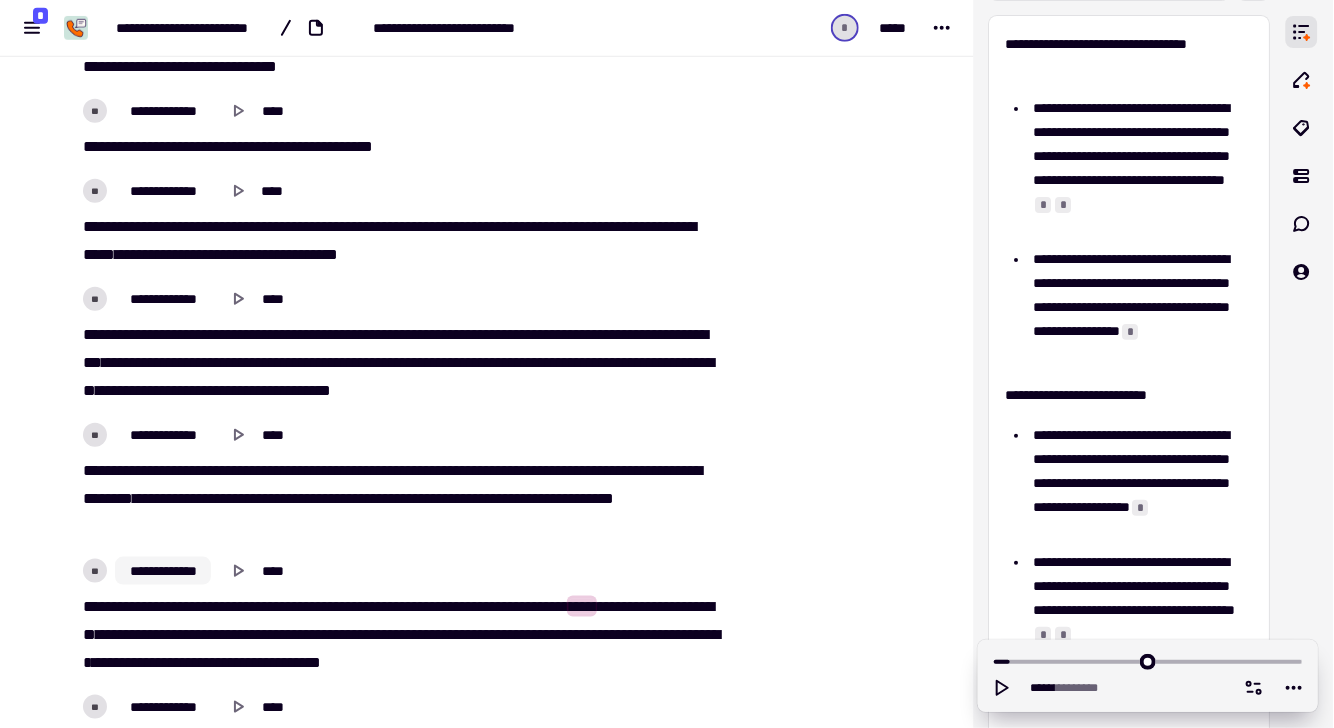 click on "**********" 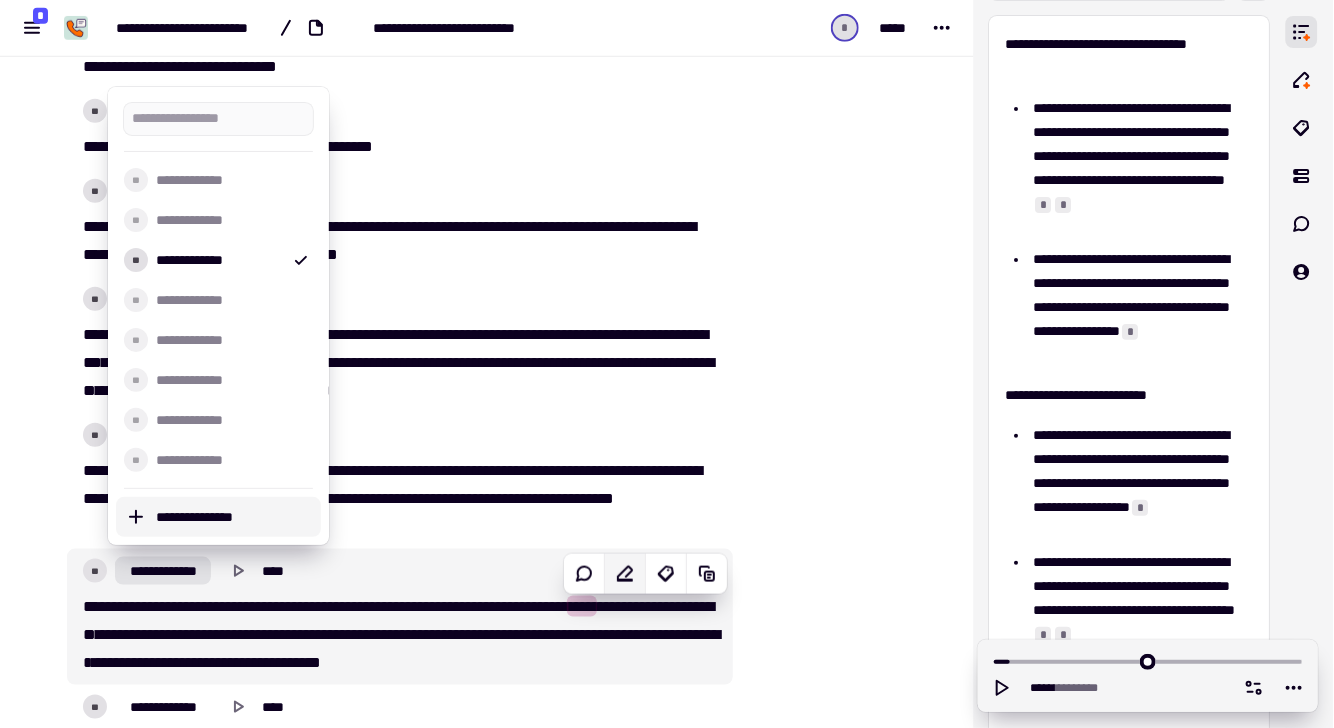 click 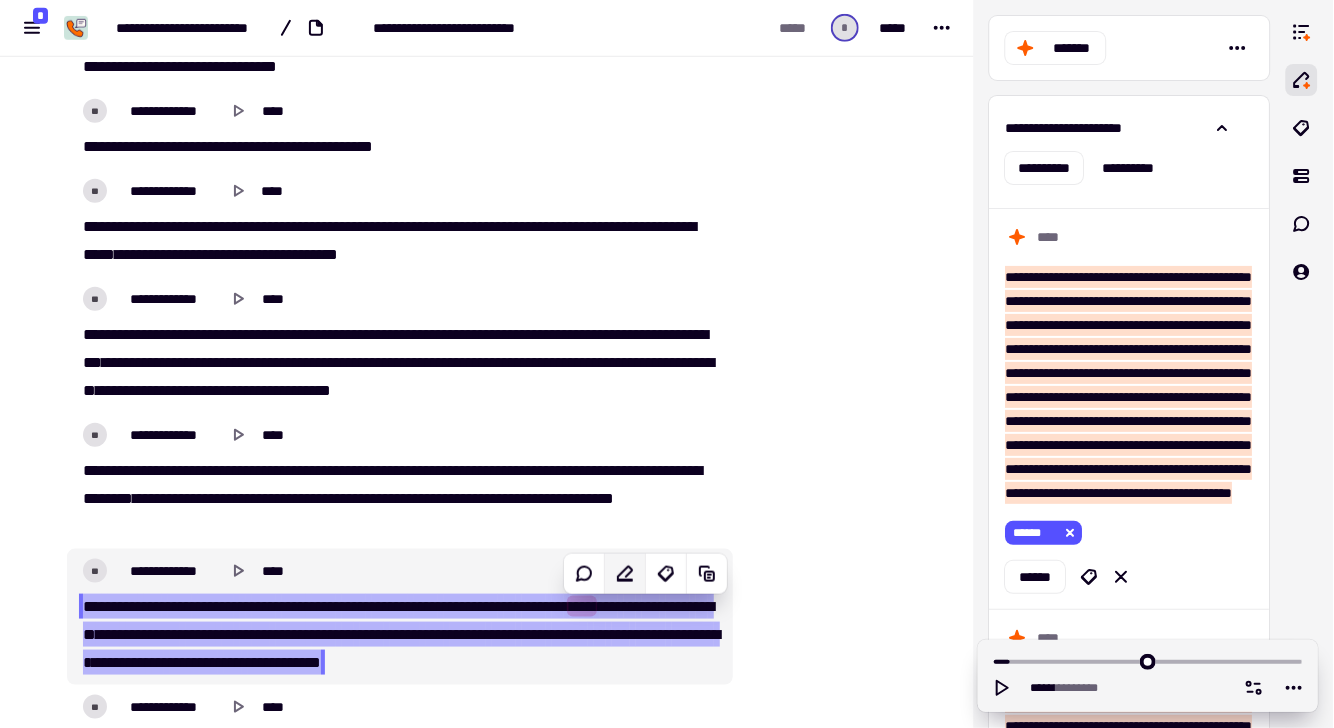 scroll, scrollTop: 23564, scrollLeft: 0, axis: vertical 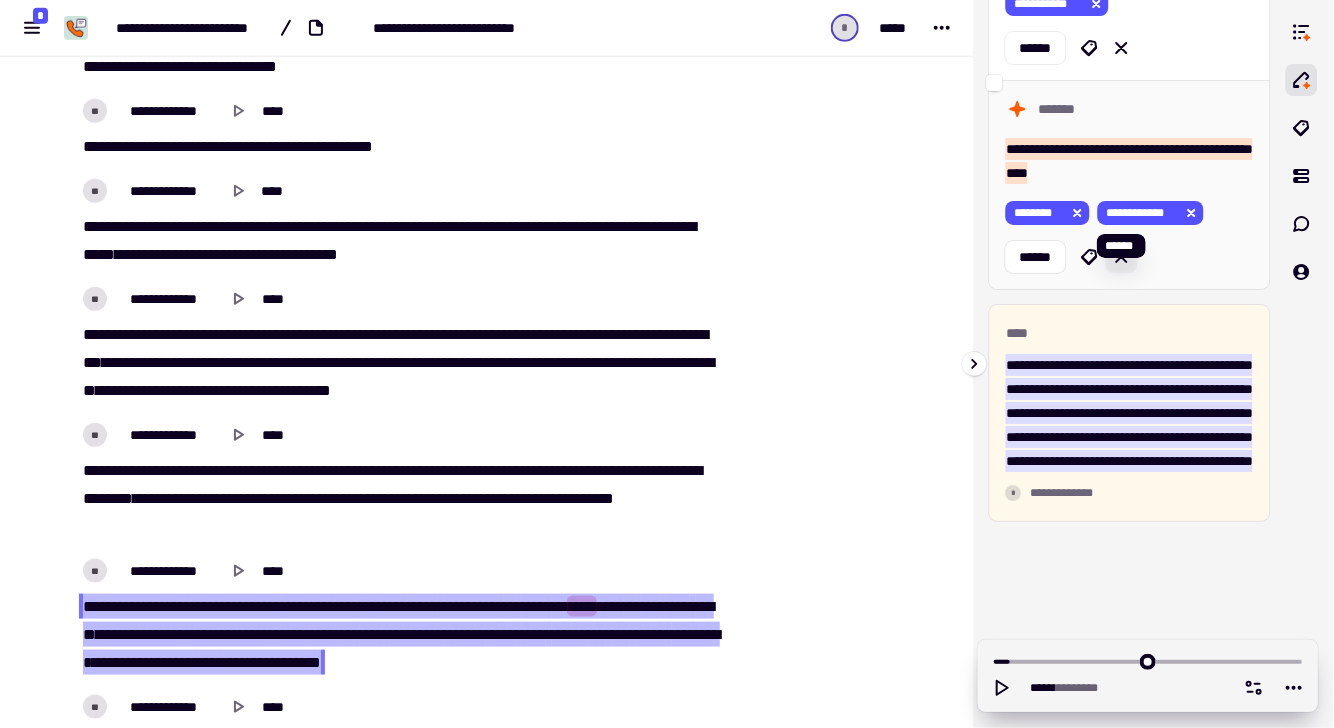 click 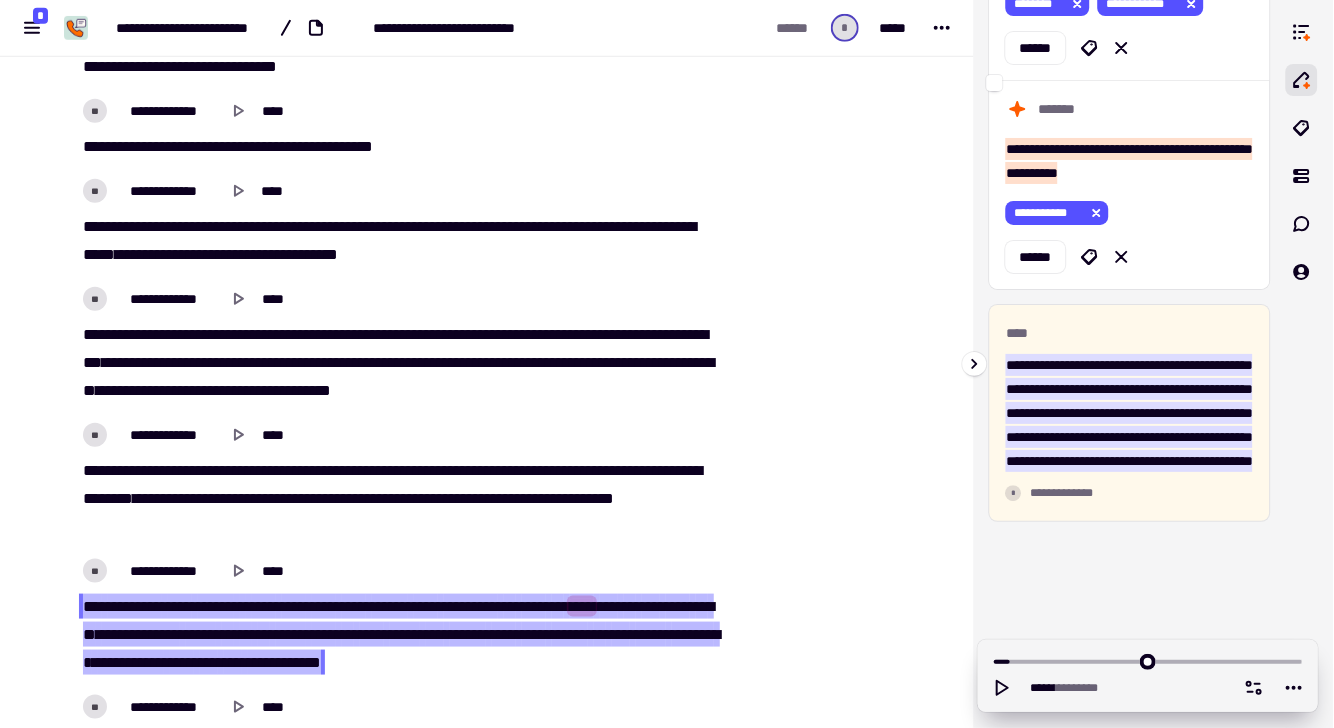 scroll, scrollTop: 23356, scrollLeft: 0, axis: vertical 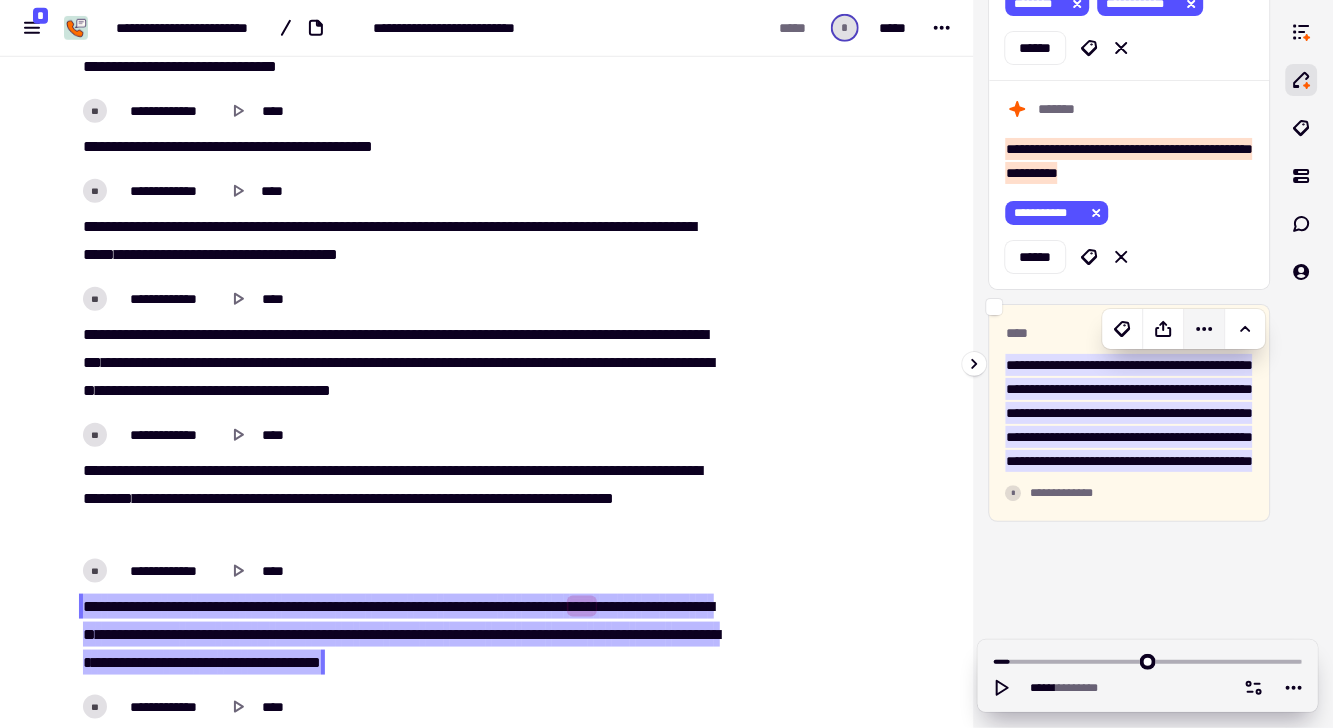 click 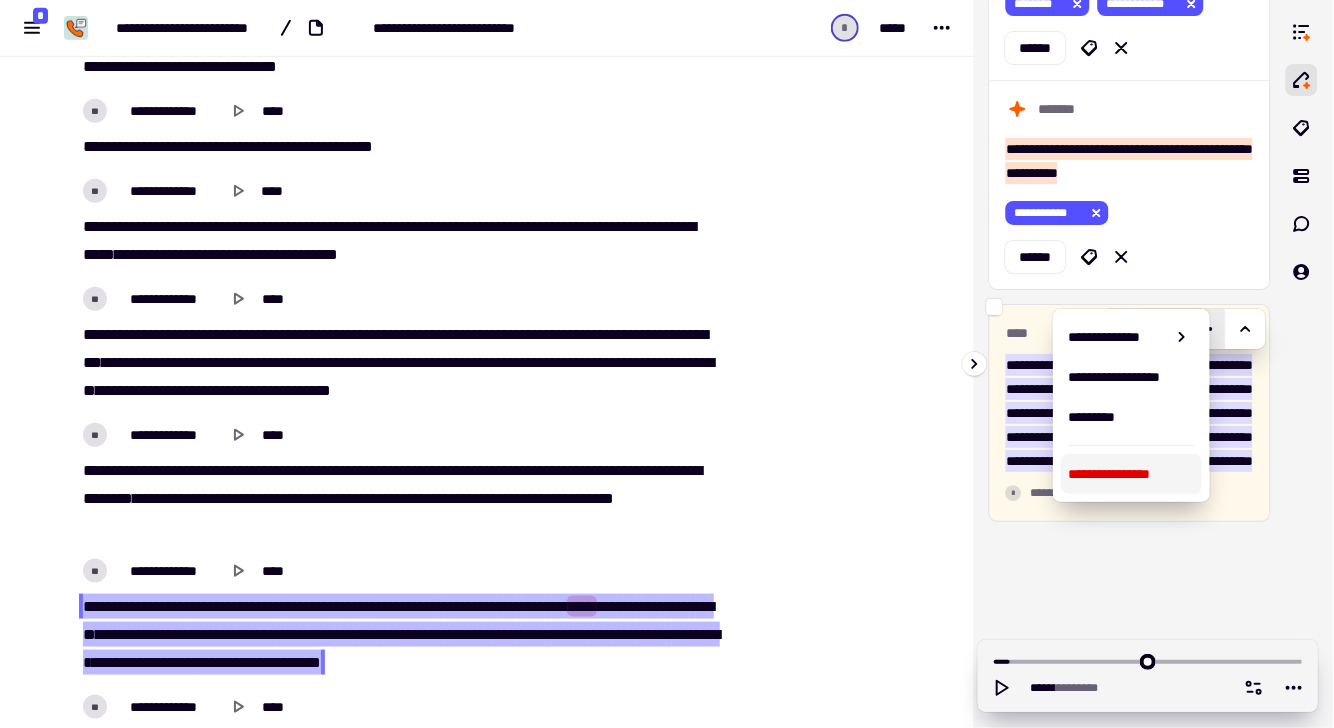 click on "**********" at bounding box center (1132, 474) 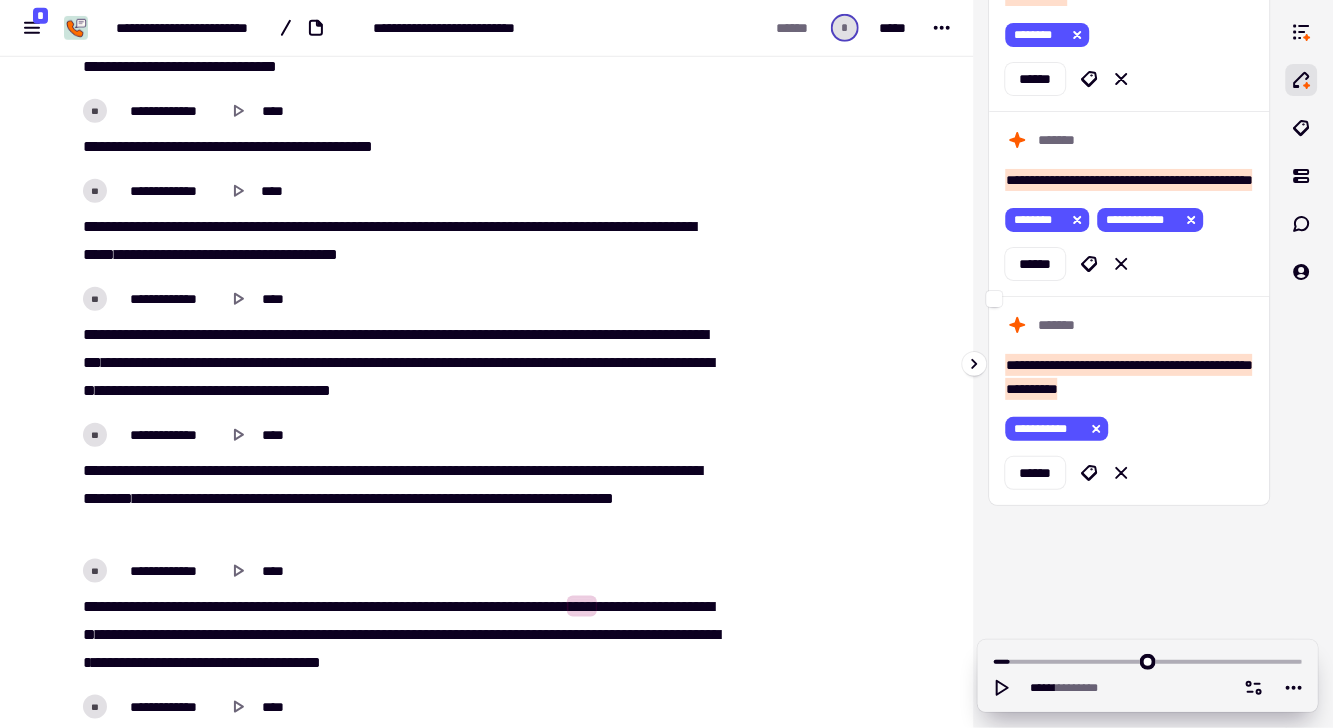 scroll, scrollTop: 23092, scrollLeft: 0, axis: vertical 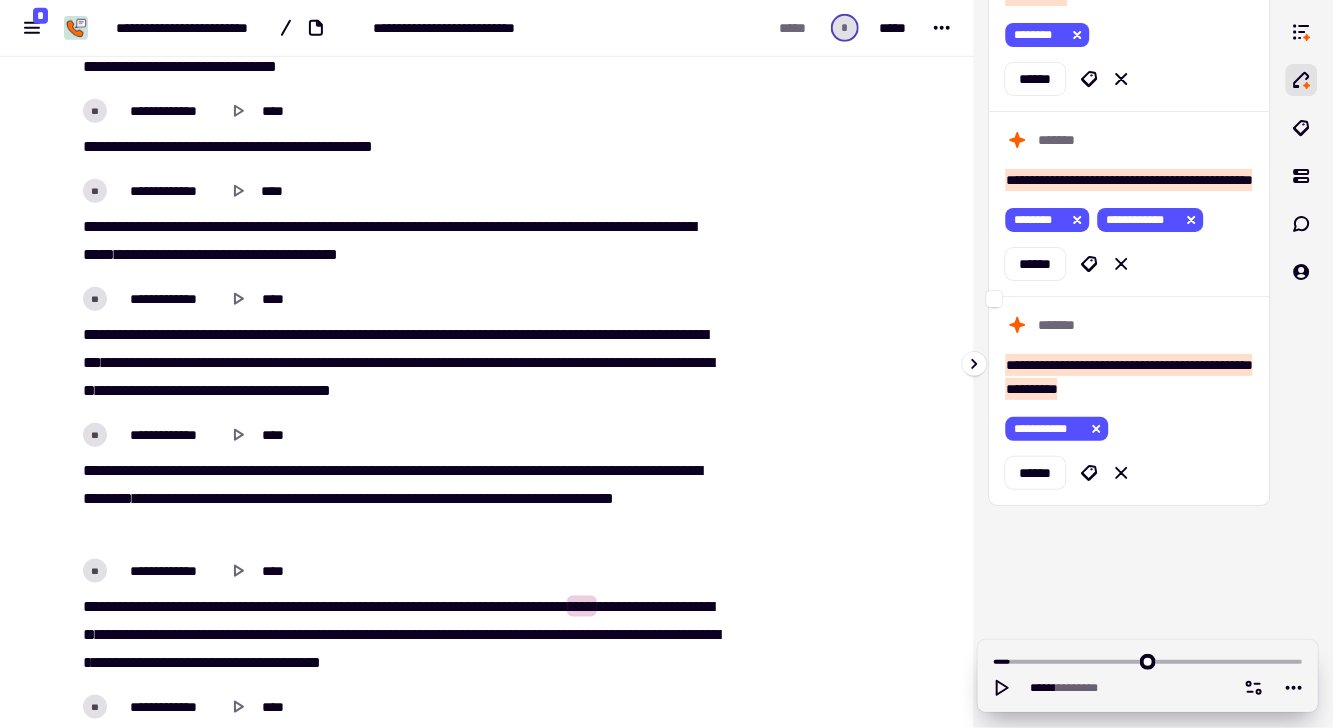 click 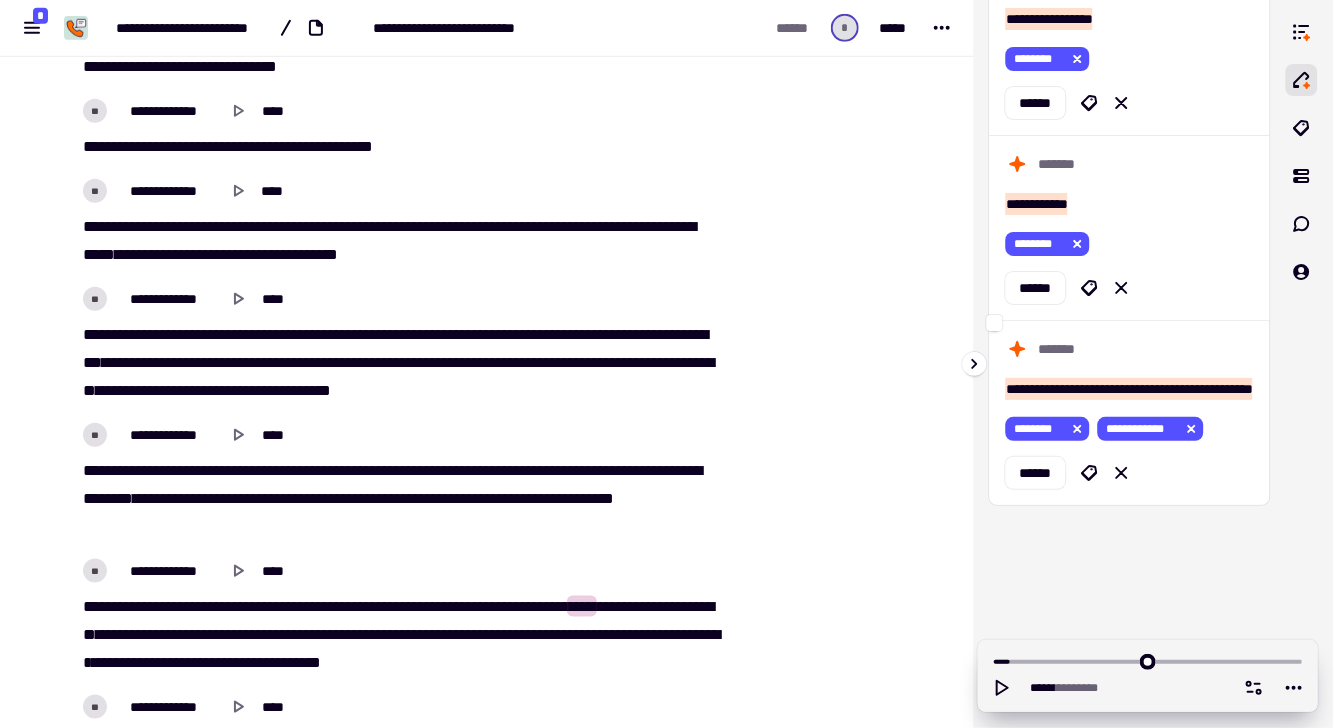 scroll, scrollTop: 22883, scrollLeft: 0, axis: vertical 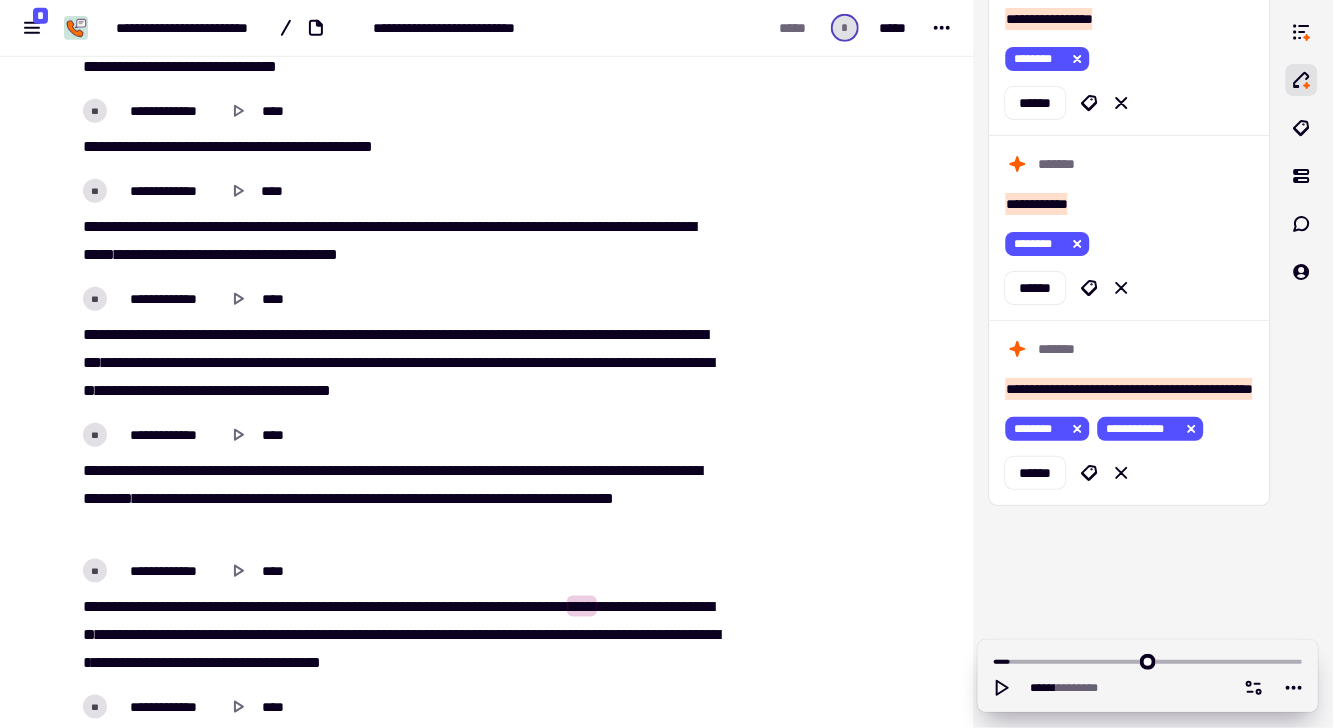 click at bounding box center [834, 21048] 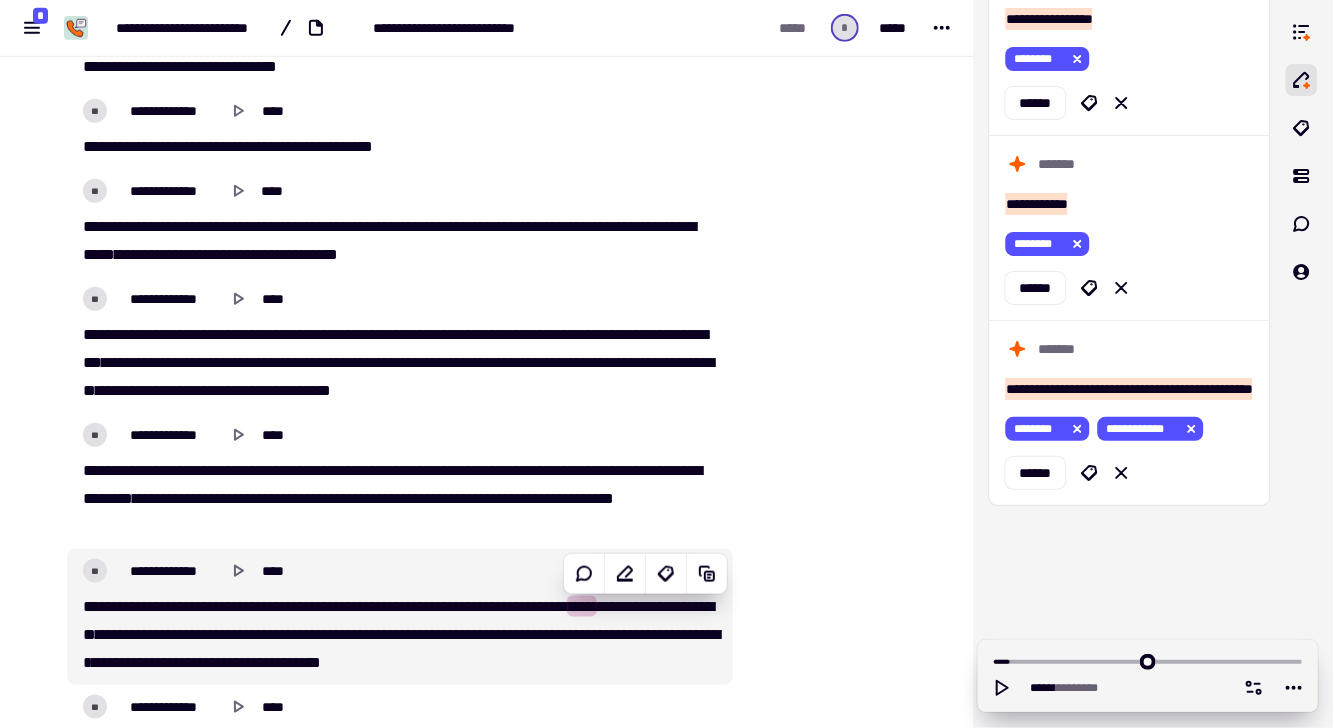 click on "*****" at bounding box center (405, 634) 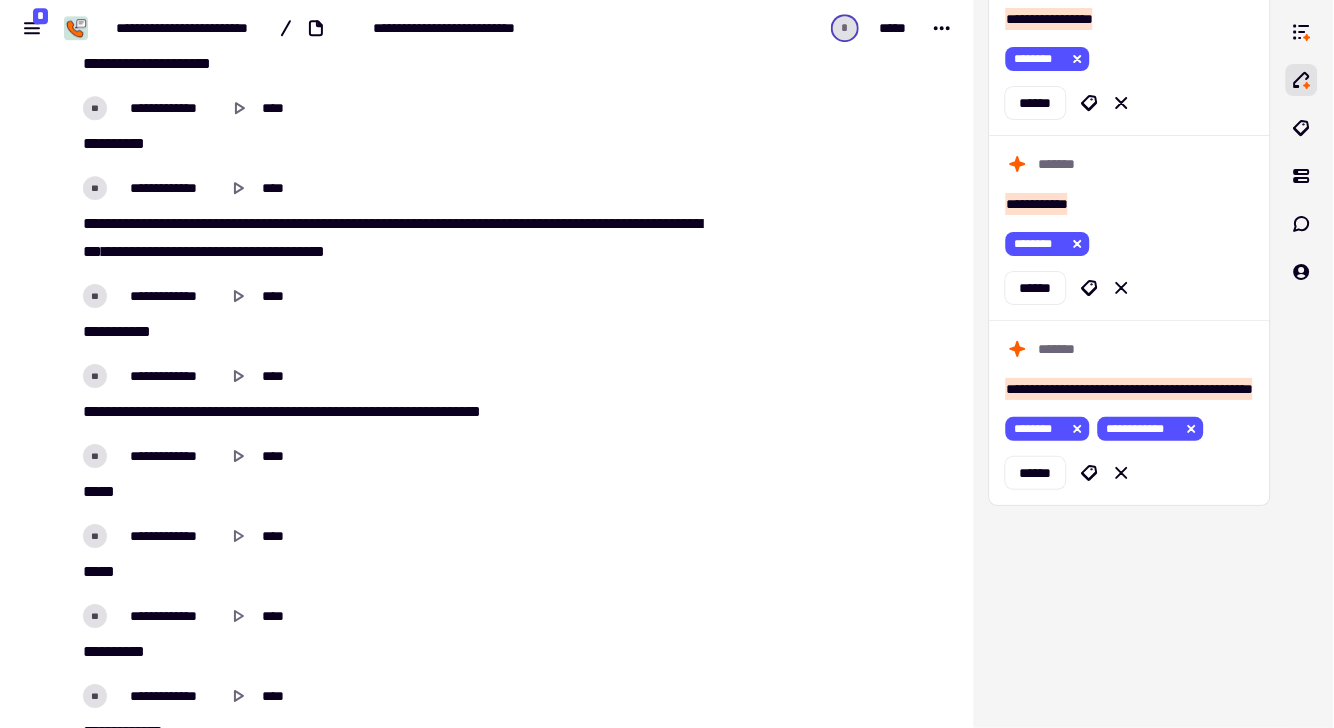 scroll, scrollTop: 0, scrollLeft: 0, axis: both 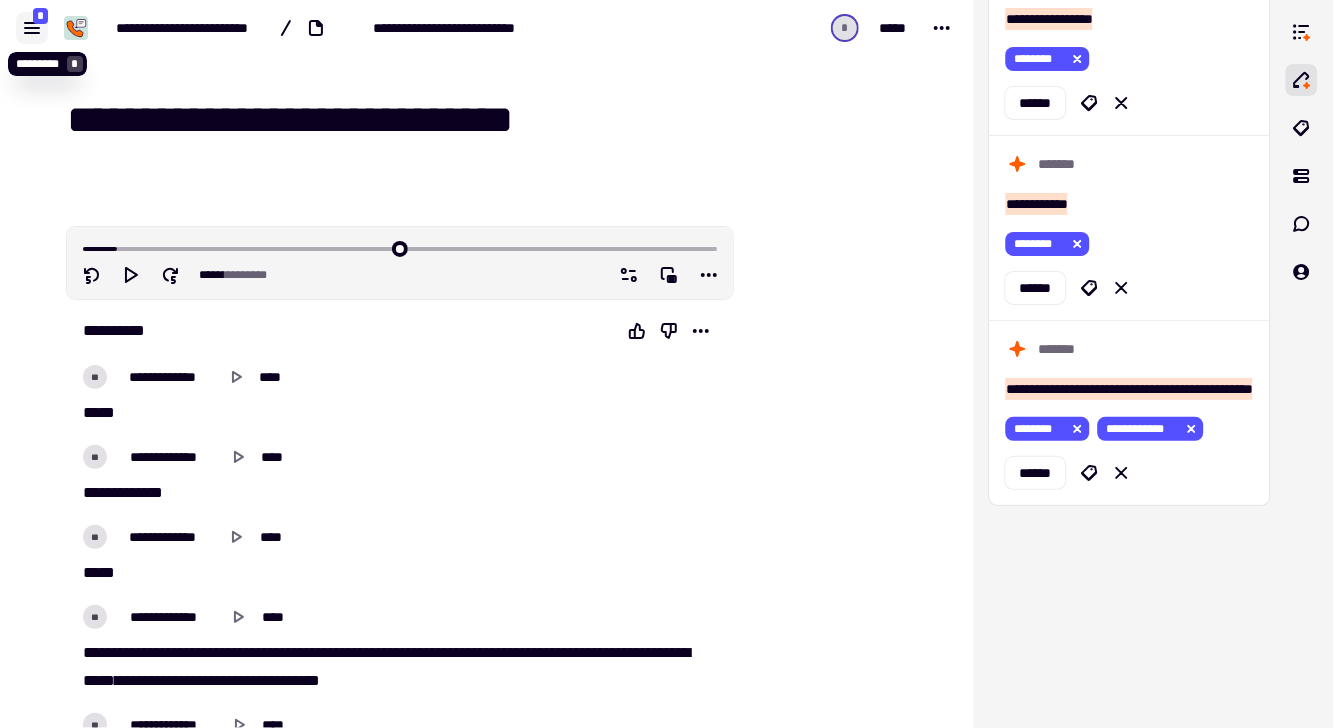 click 